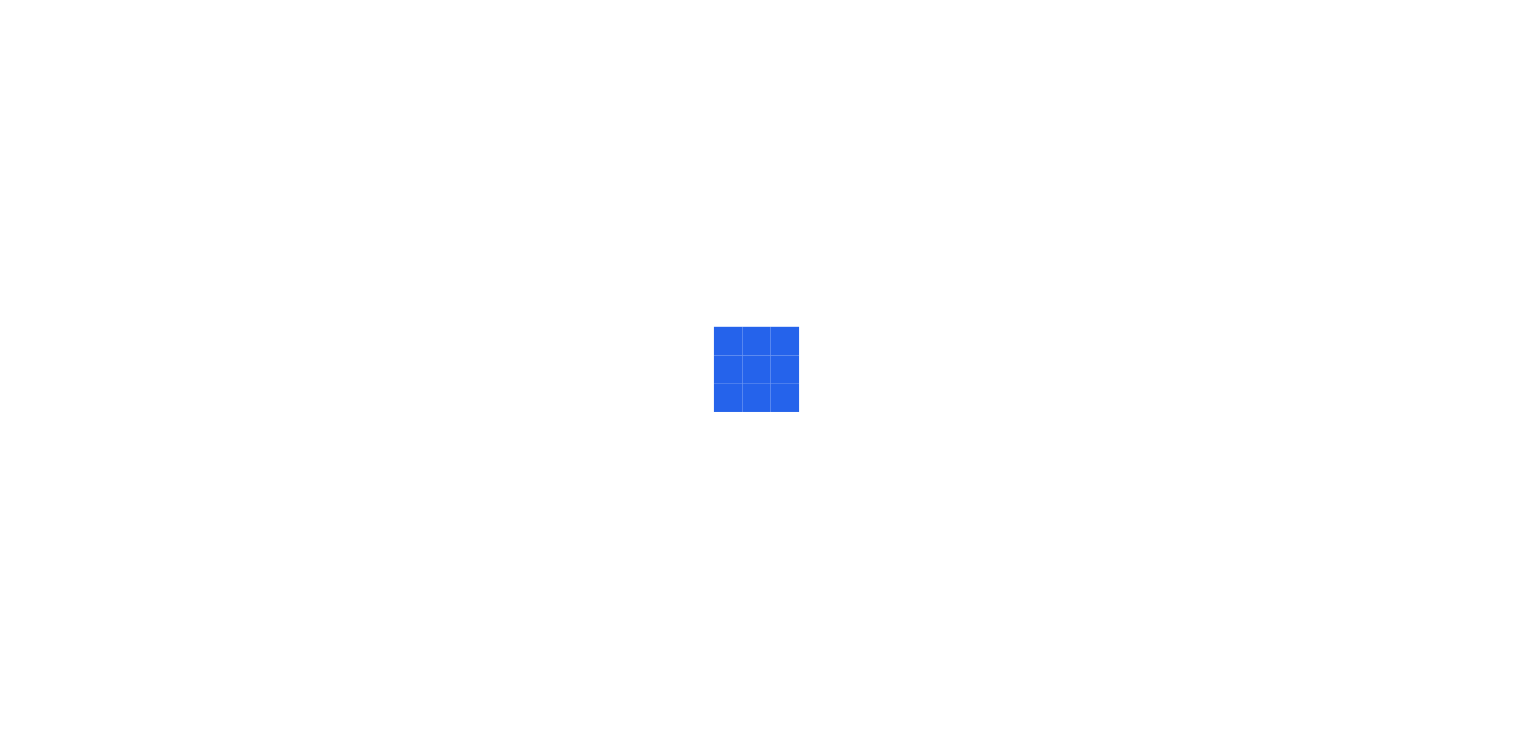 scroll, scrollTop: 0, scrollLeft: 0, axis: both 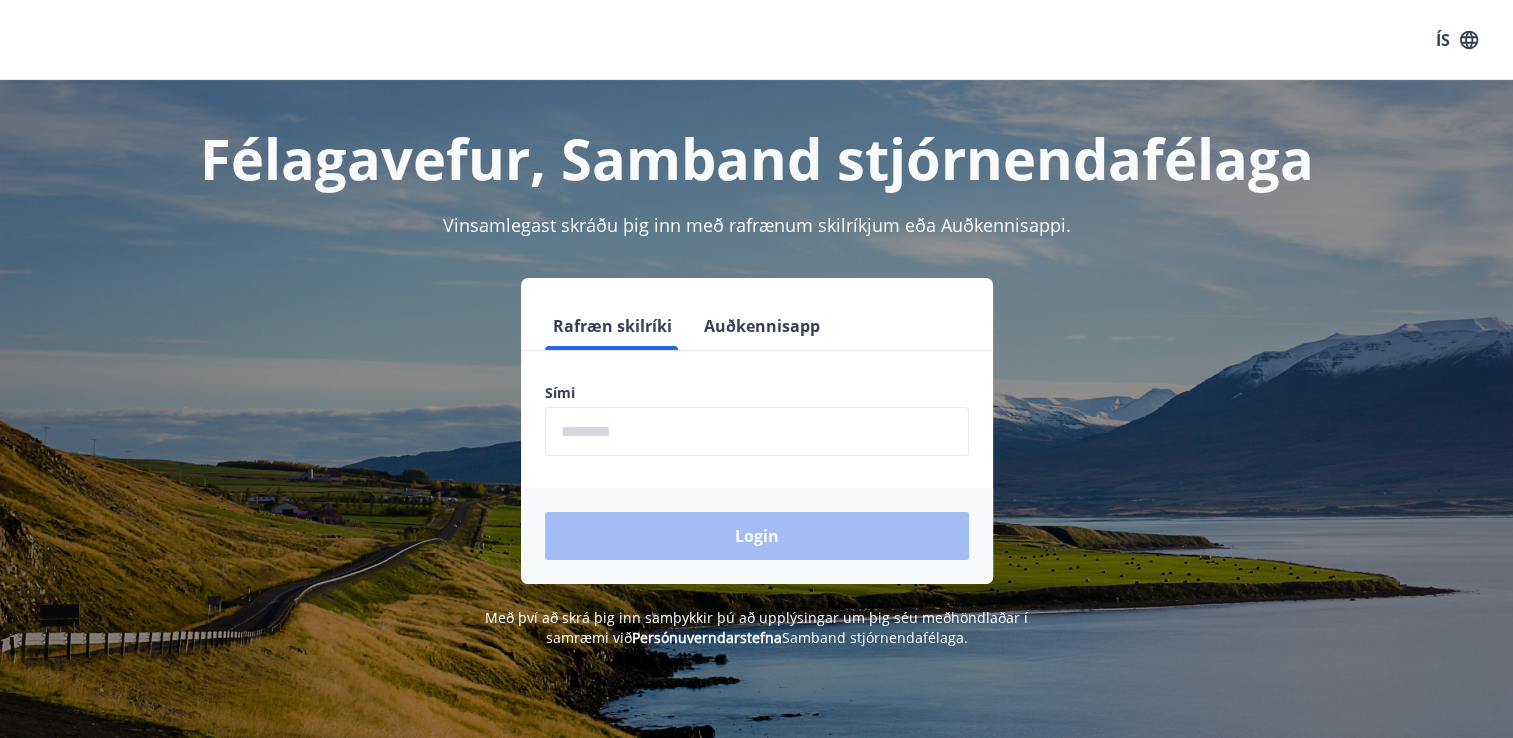 click at bounding box center (757, 431) 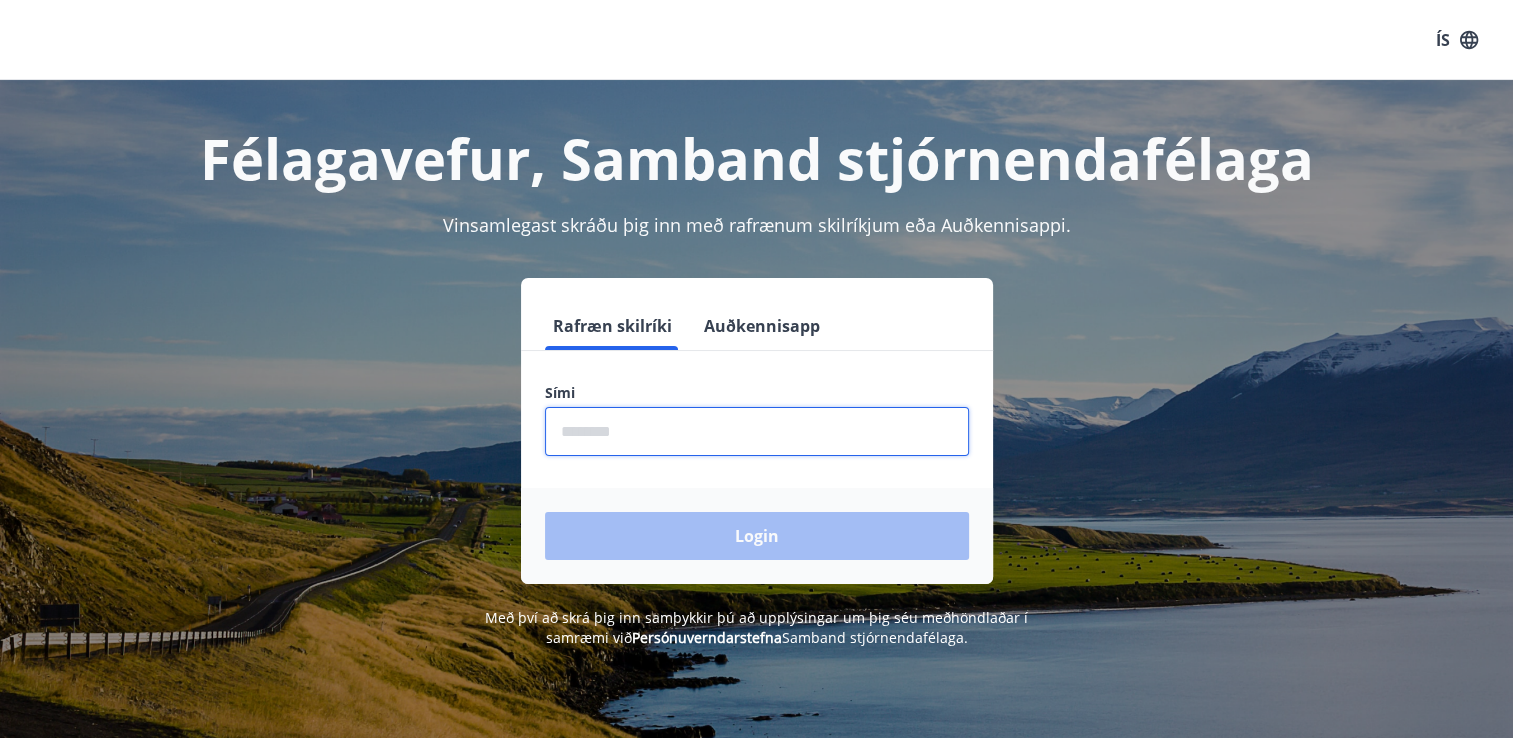type on "********" 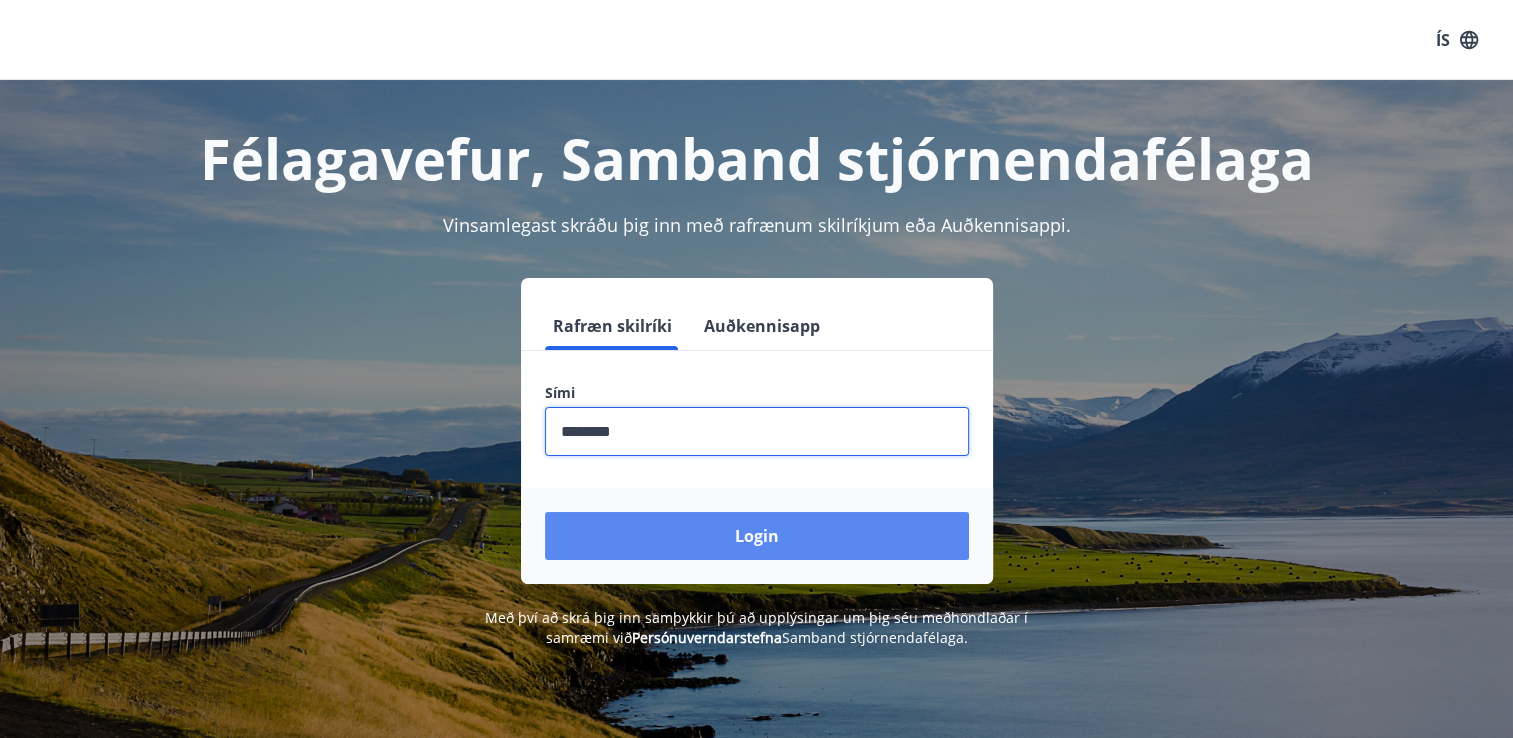 click on "Login" at bounding box center (757, 536) 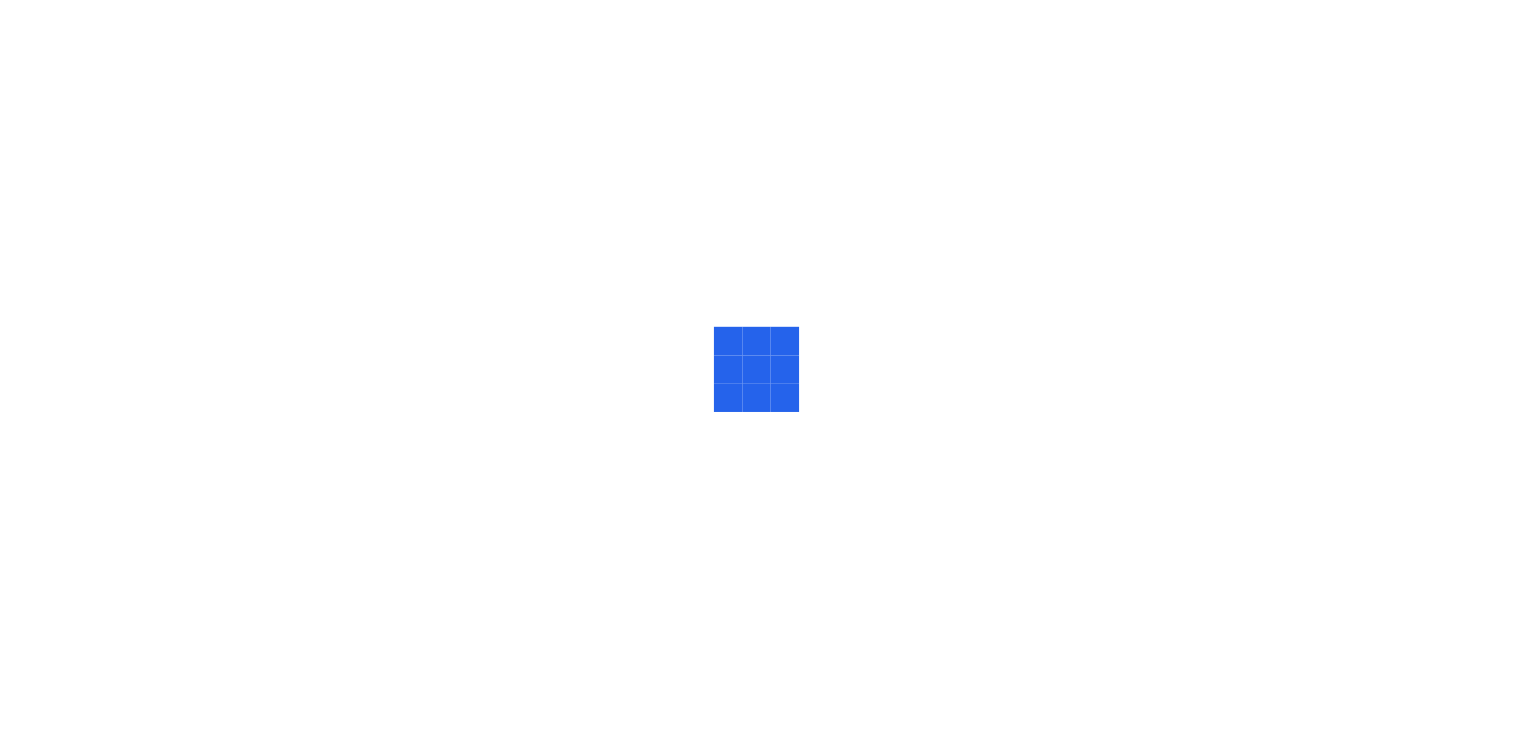 scroll, scrollTop: 0, scrollLeft: 0, axis: both 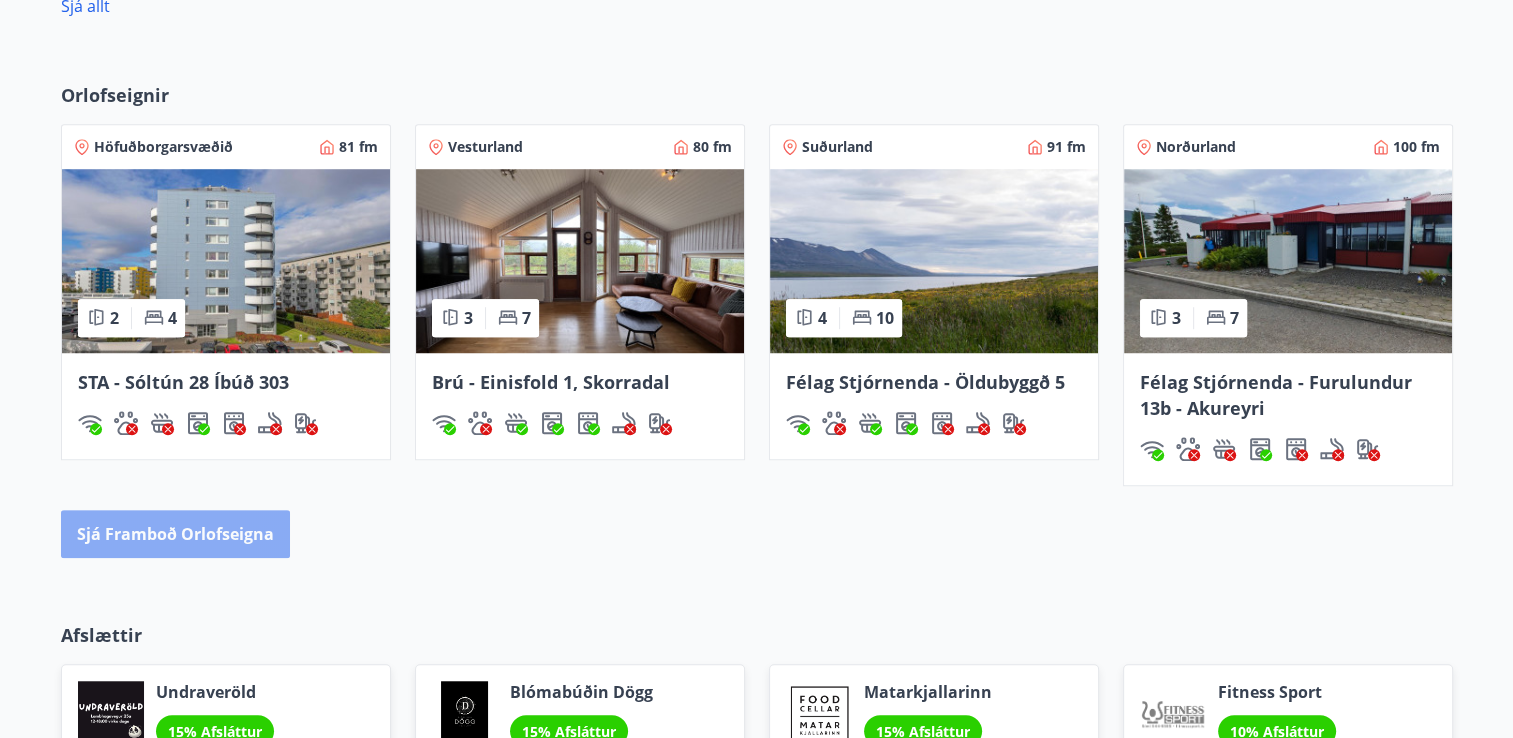 click on "Sjá framboð orlofseigna" at bounding box center (175, 534) 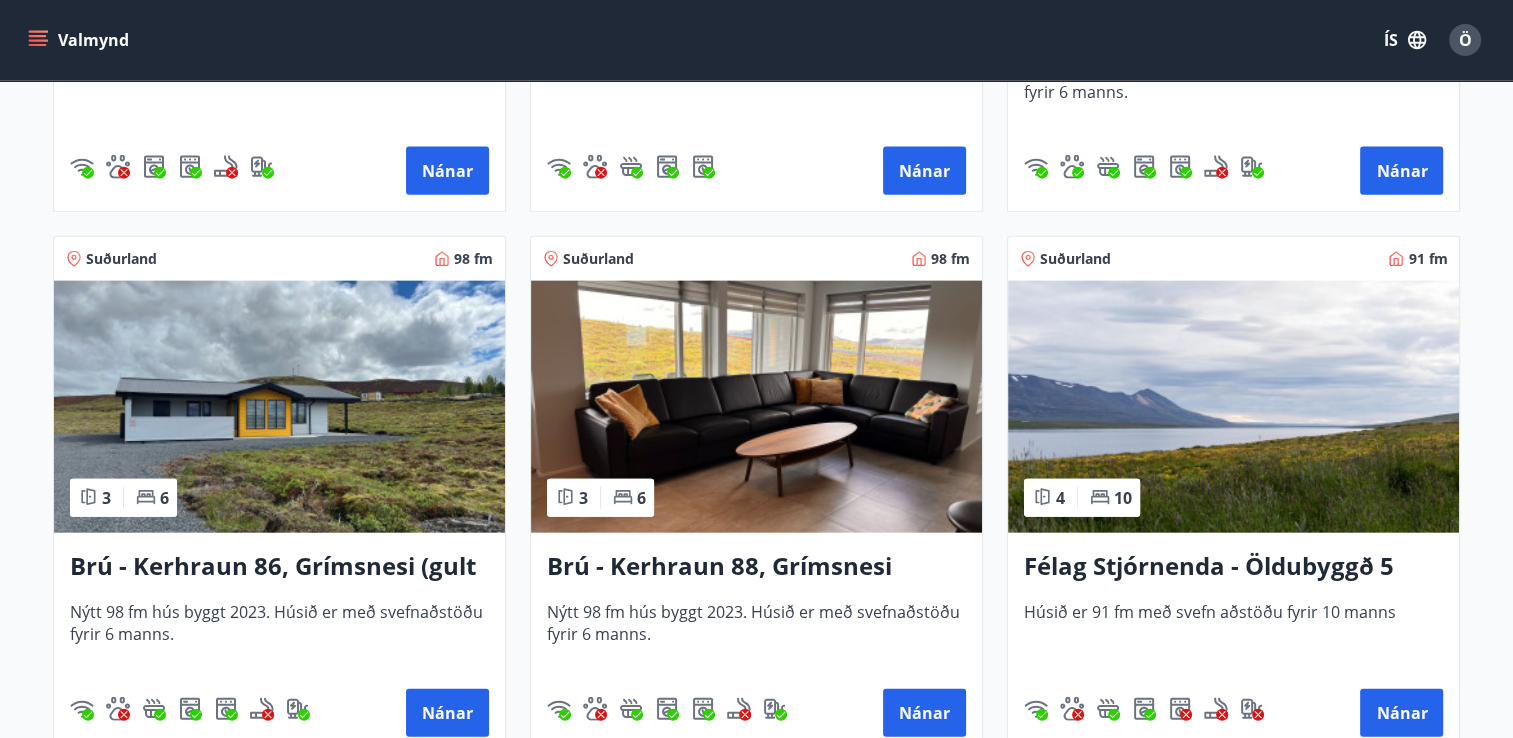 scroll, scrollTop: 4645, scrollLeft: 0, axis: vertical 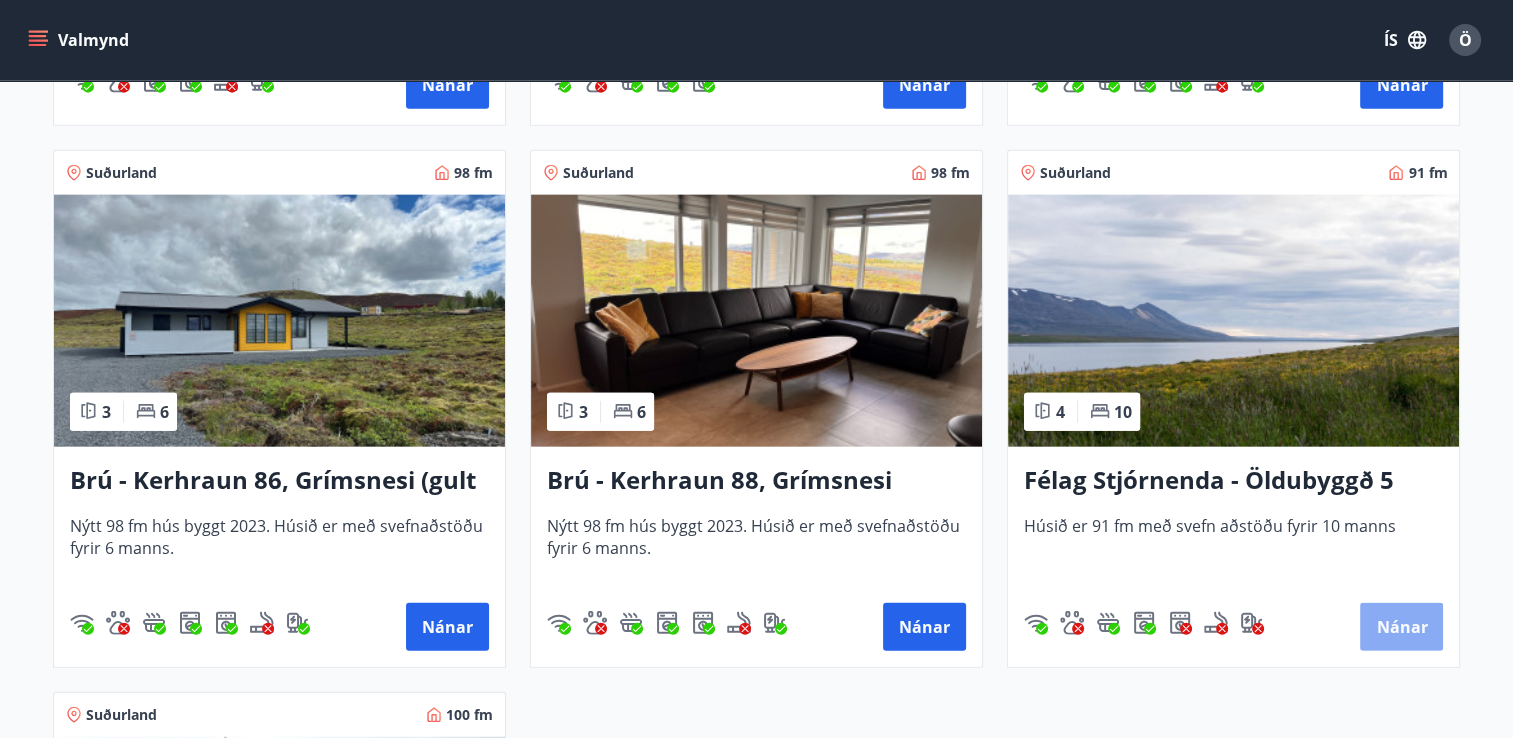 click on "Nánar" at bounding box center (1401, 627) 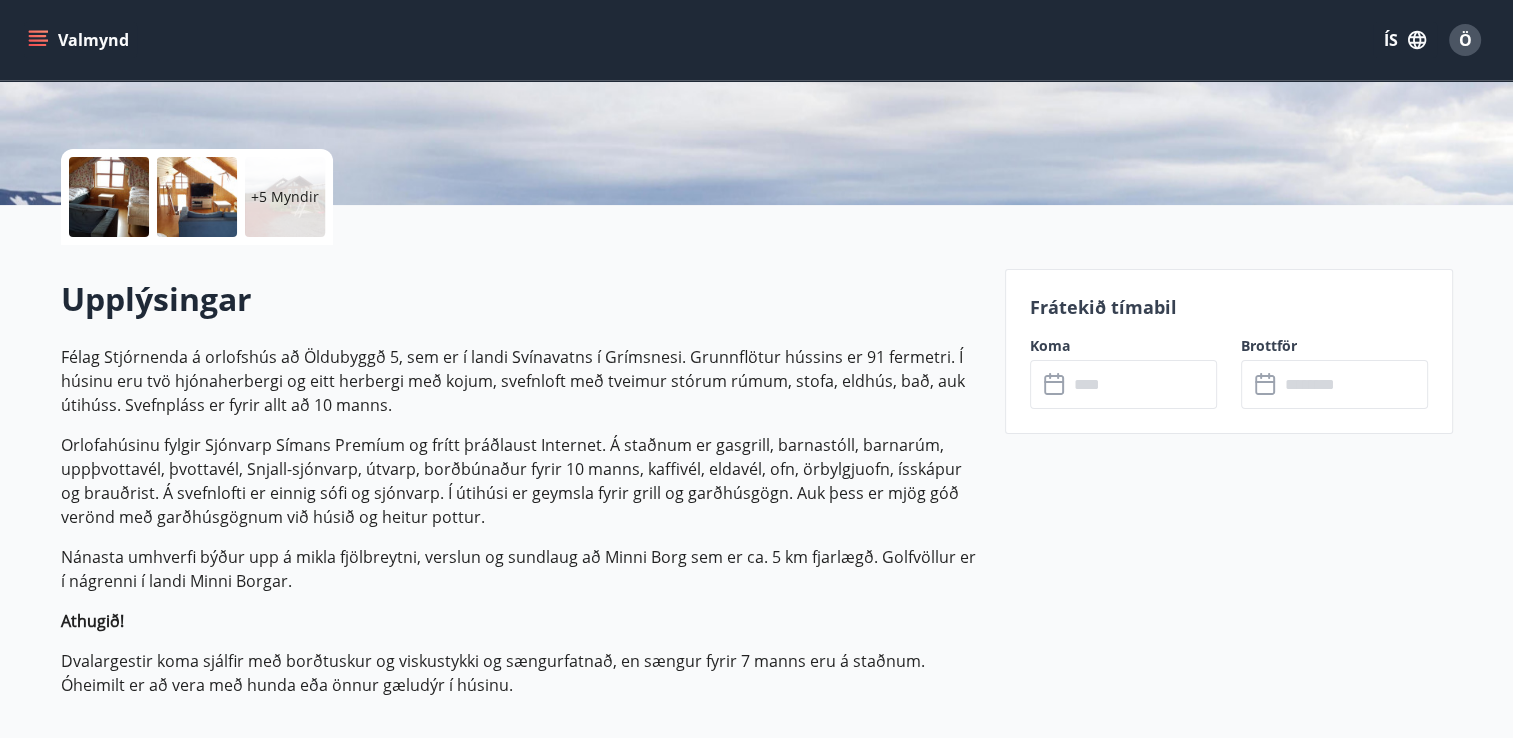scroll, scrollTop: 411, scrollLeft: 0, axis: vertical 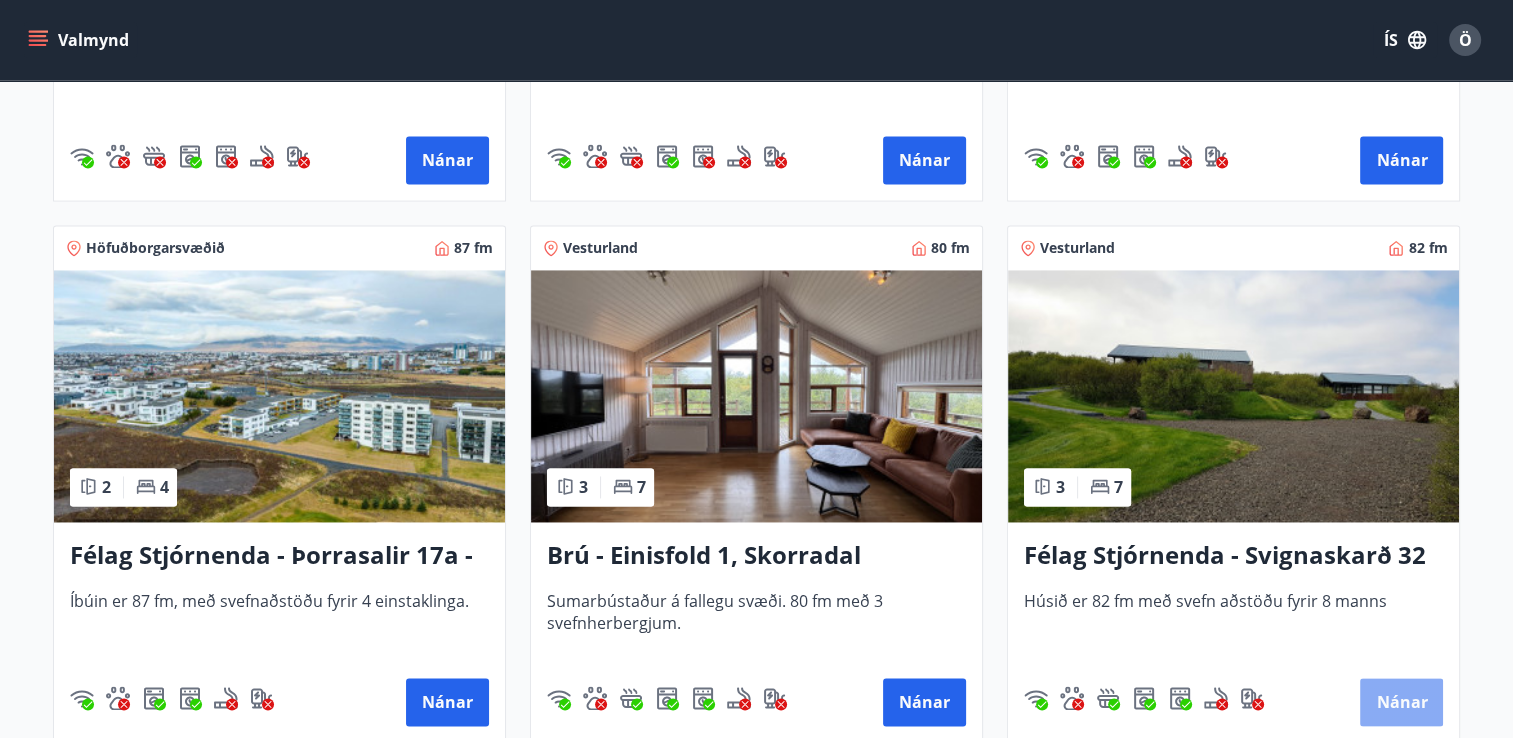 click on "Nánar" at bounding box center (1401, 702) 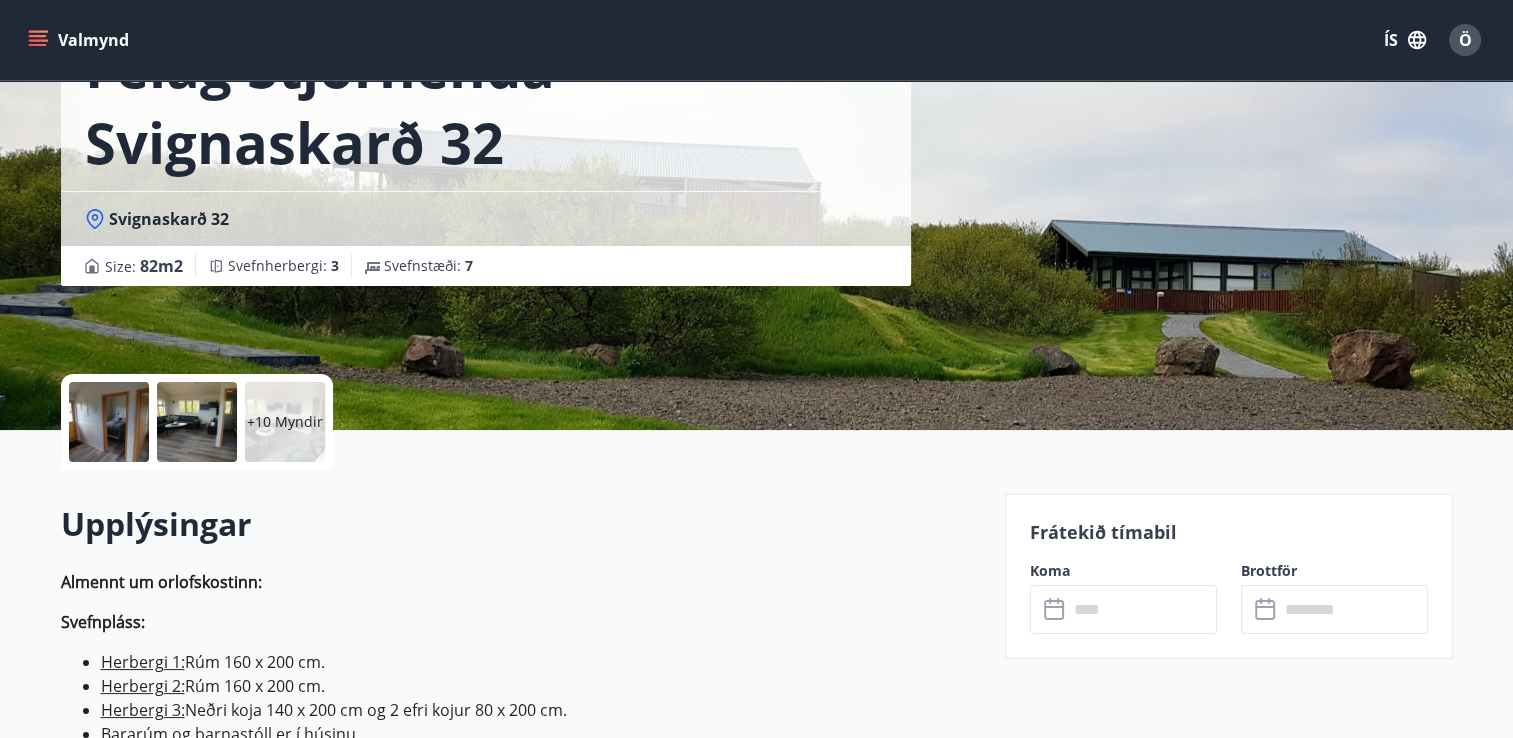 scroll, scrollTop: 168, scrollLeft: 0, axis: vertical 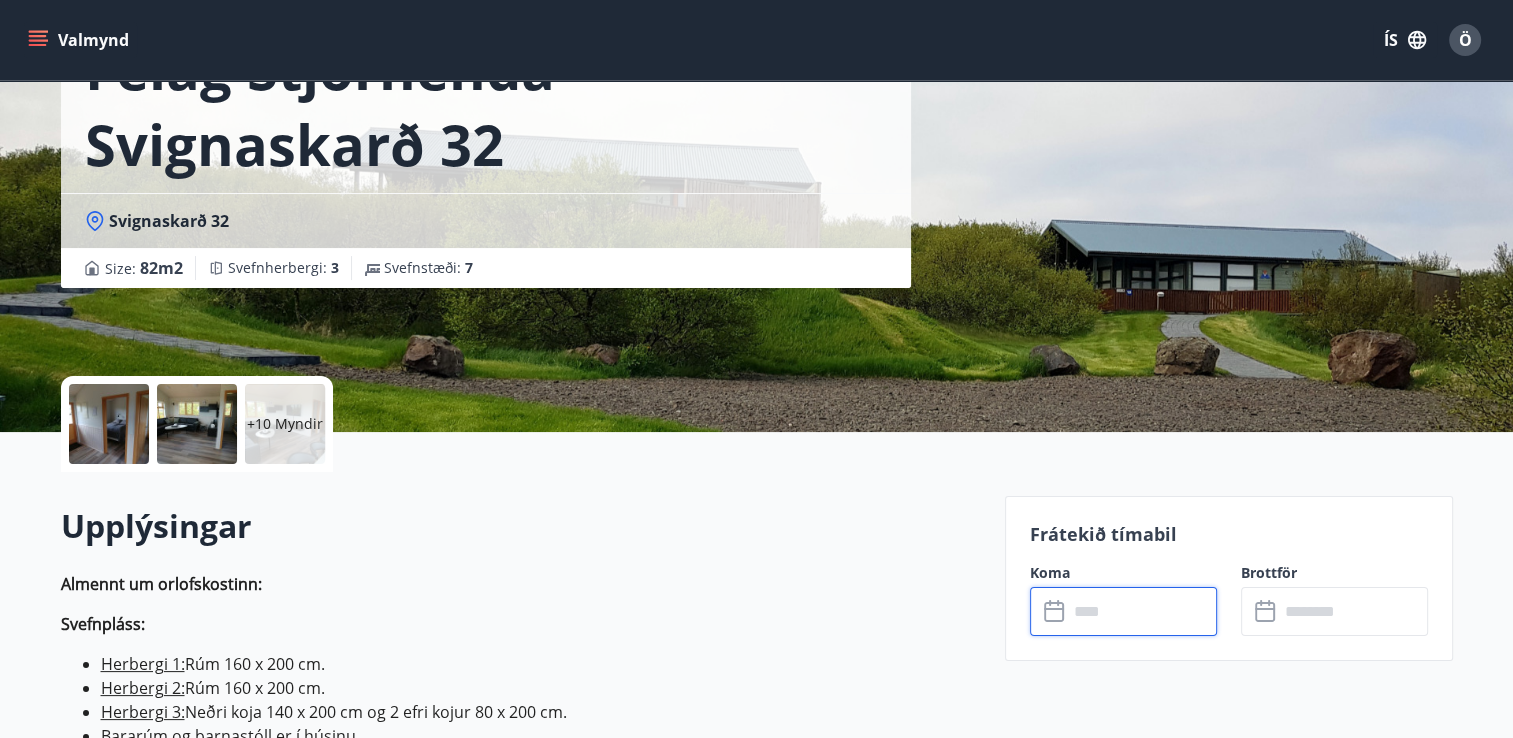 click at bounding box center (1142, 611) 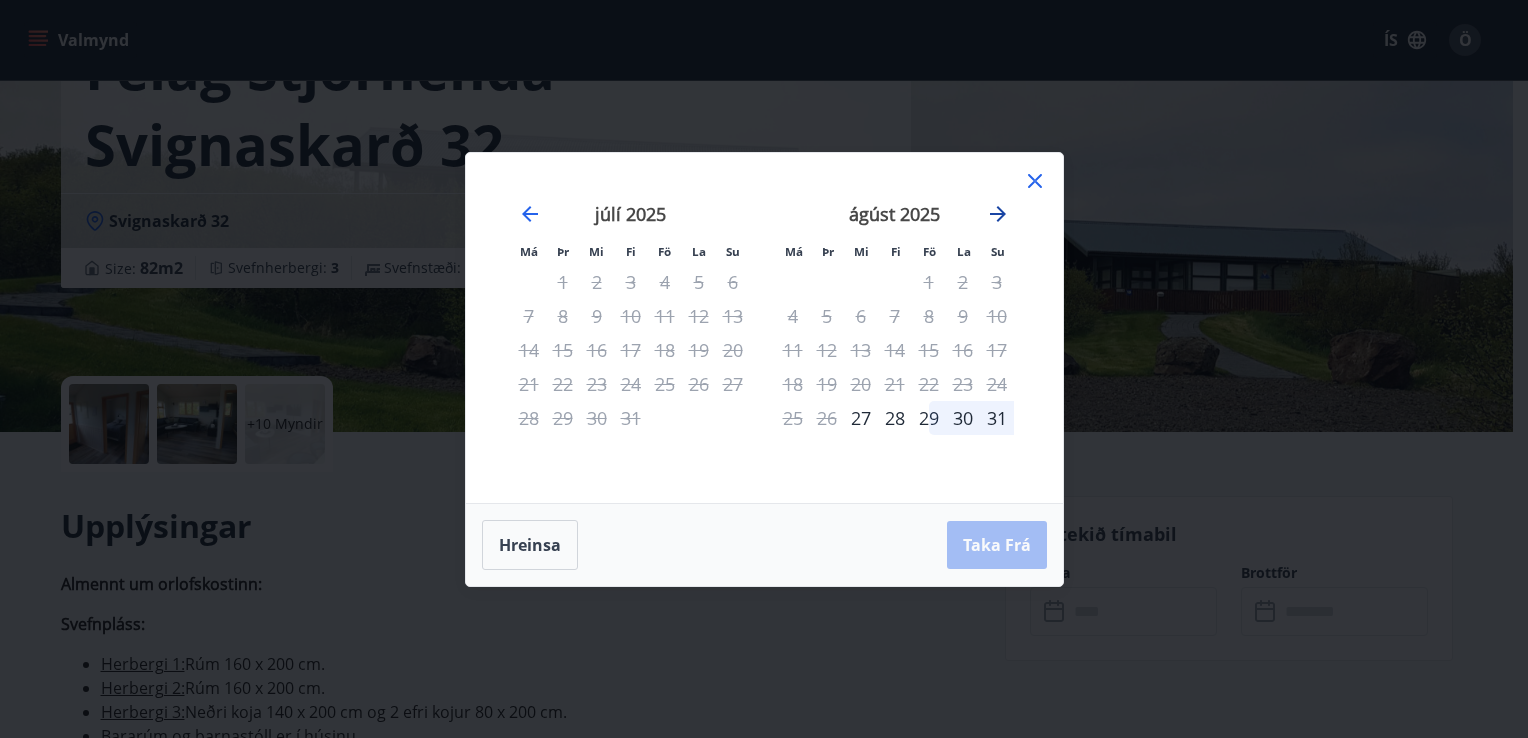 click 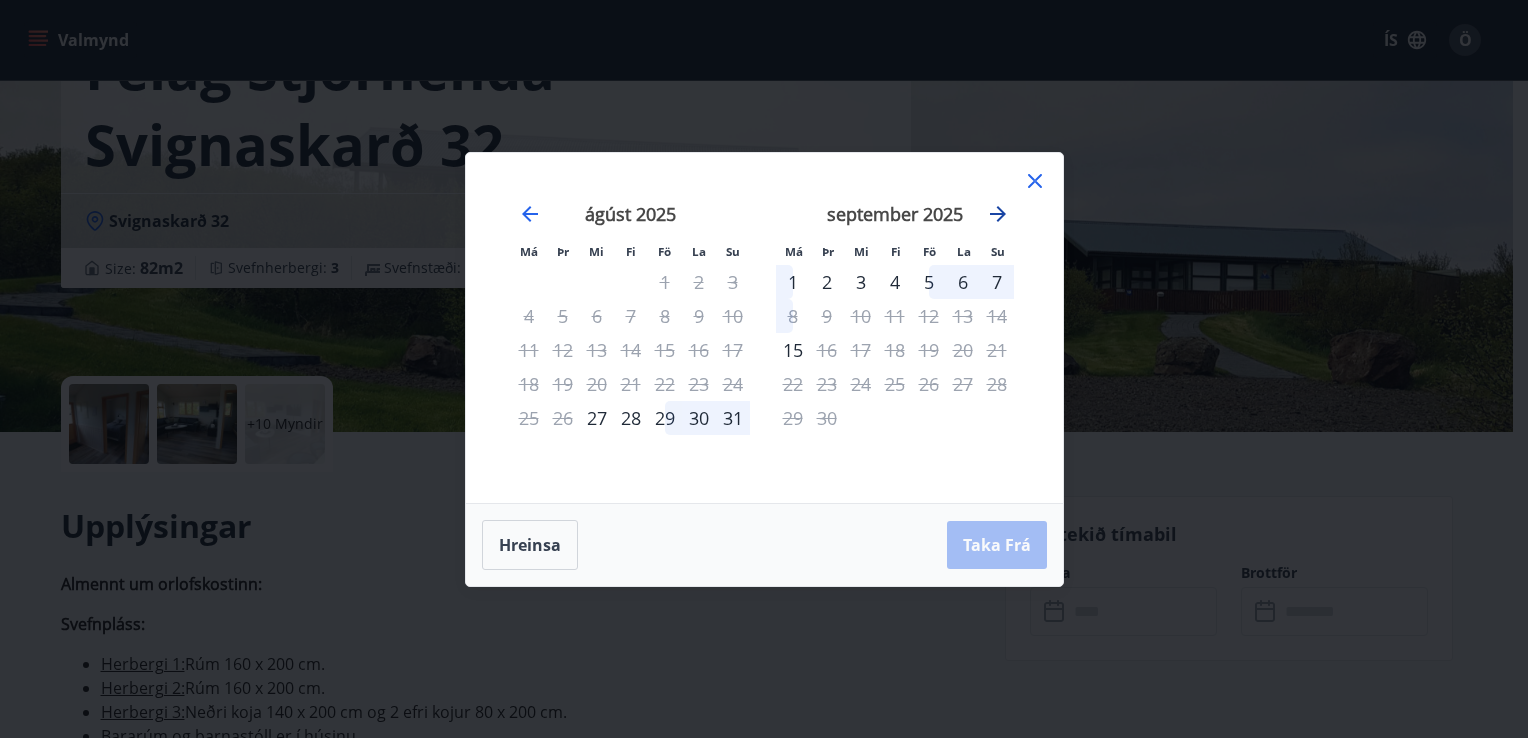 click 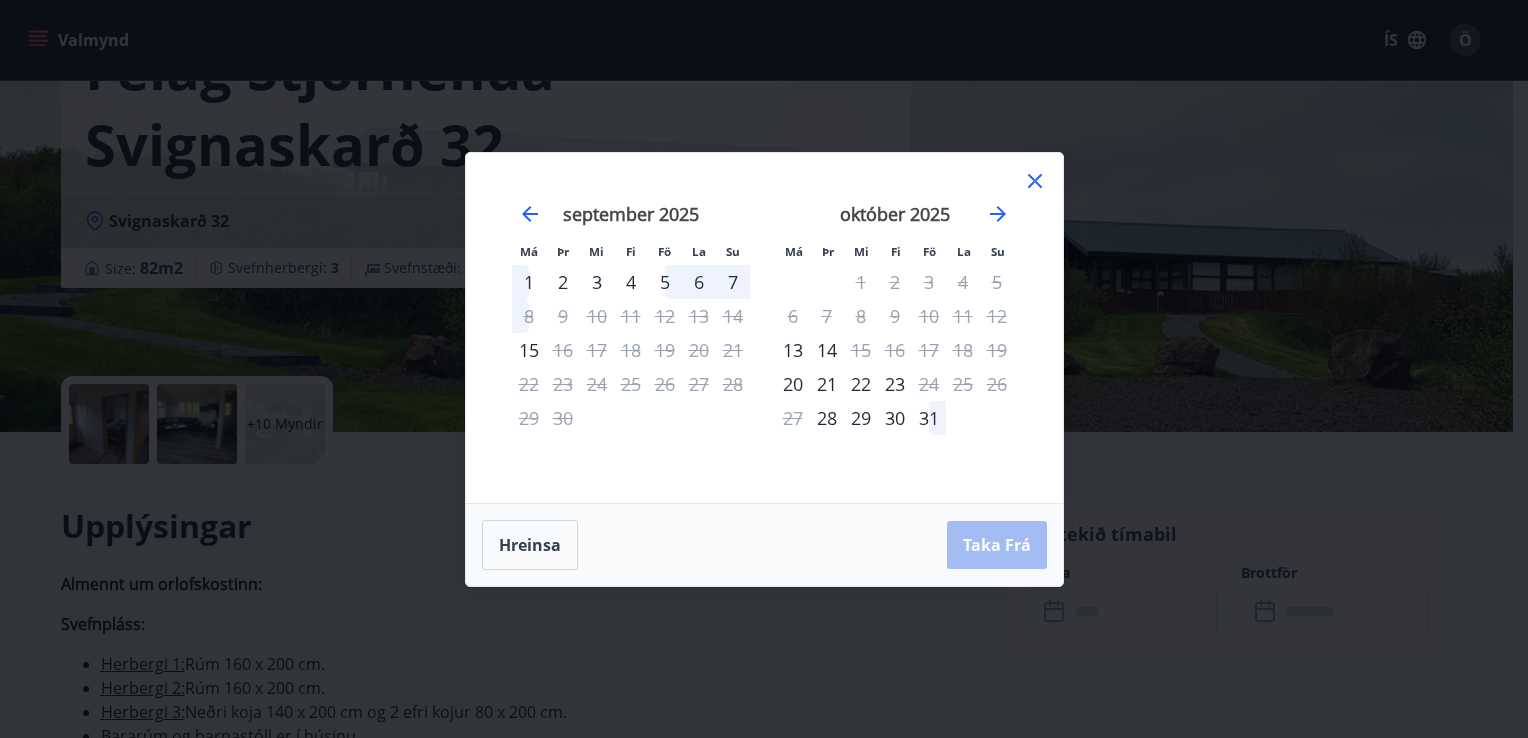 click 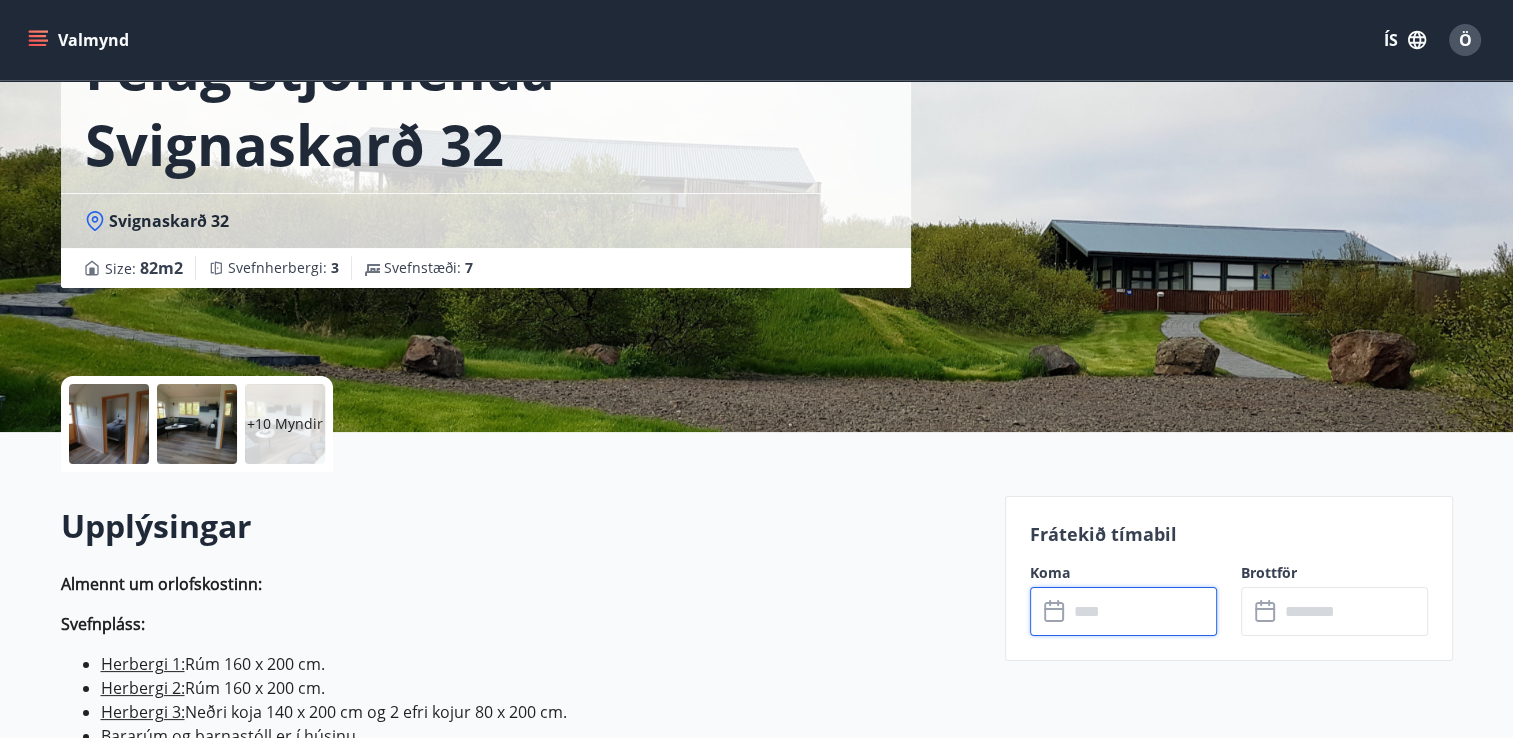 click on "Félag Stjórnenda - [STREET] [NUMBER] [STREET] [NUMBER] Size : [NUMBER] m2 Svefnherbergi : [NUMBER] Svefnstæði : [NUMBER]" at bounding box center (525, 132) 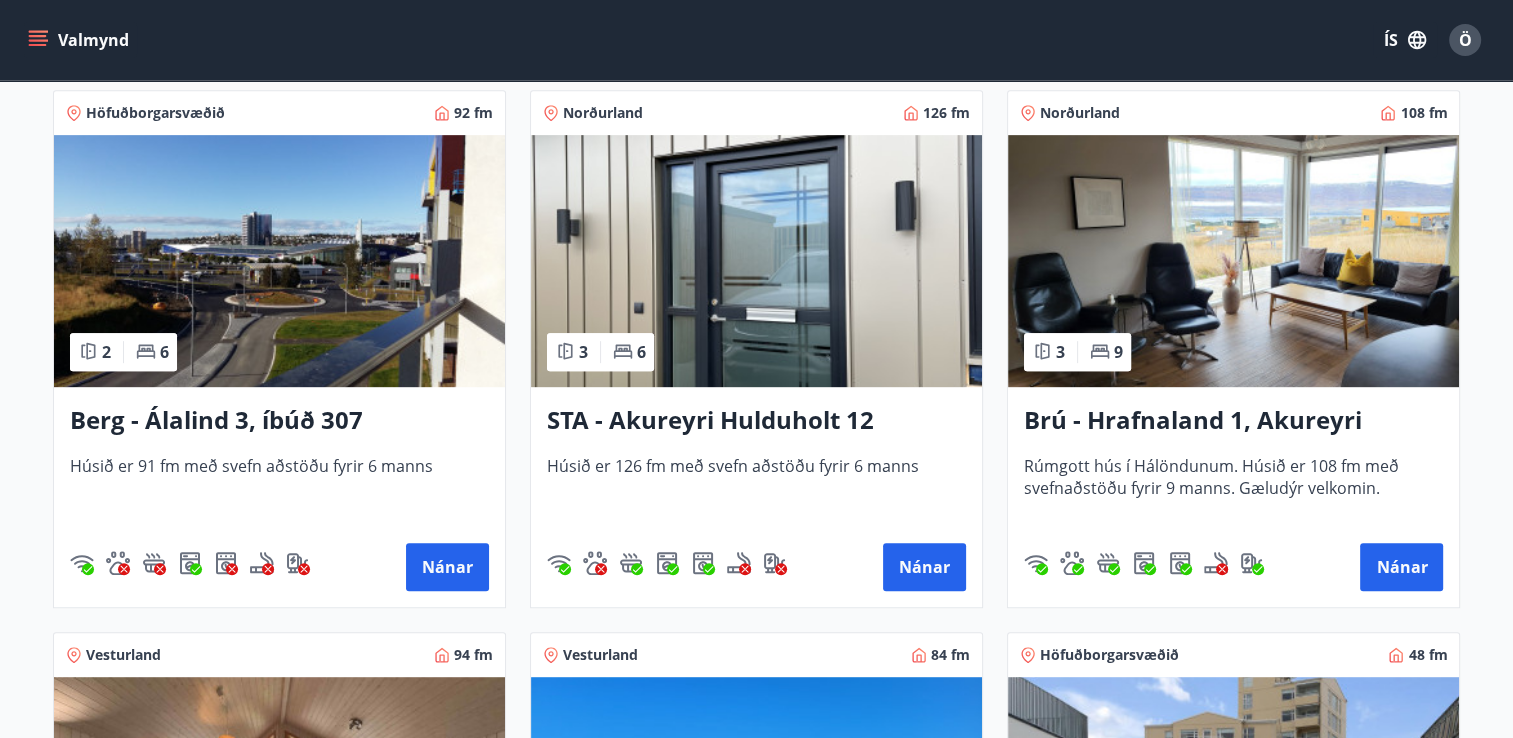 scroll, scrollTop: 975, scrollLeft: 0, axis: vertical 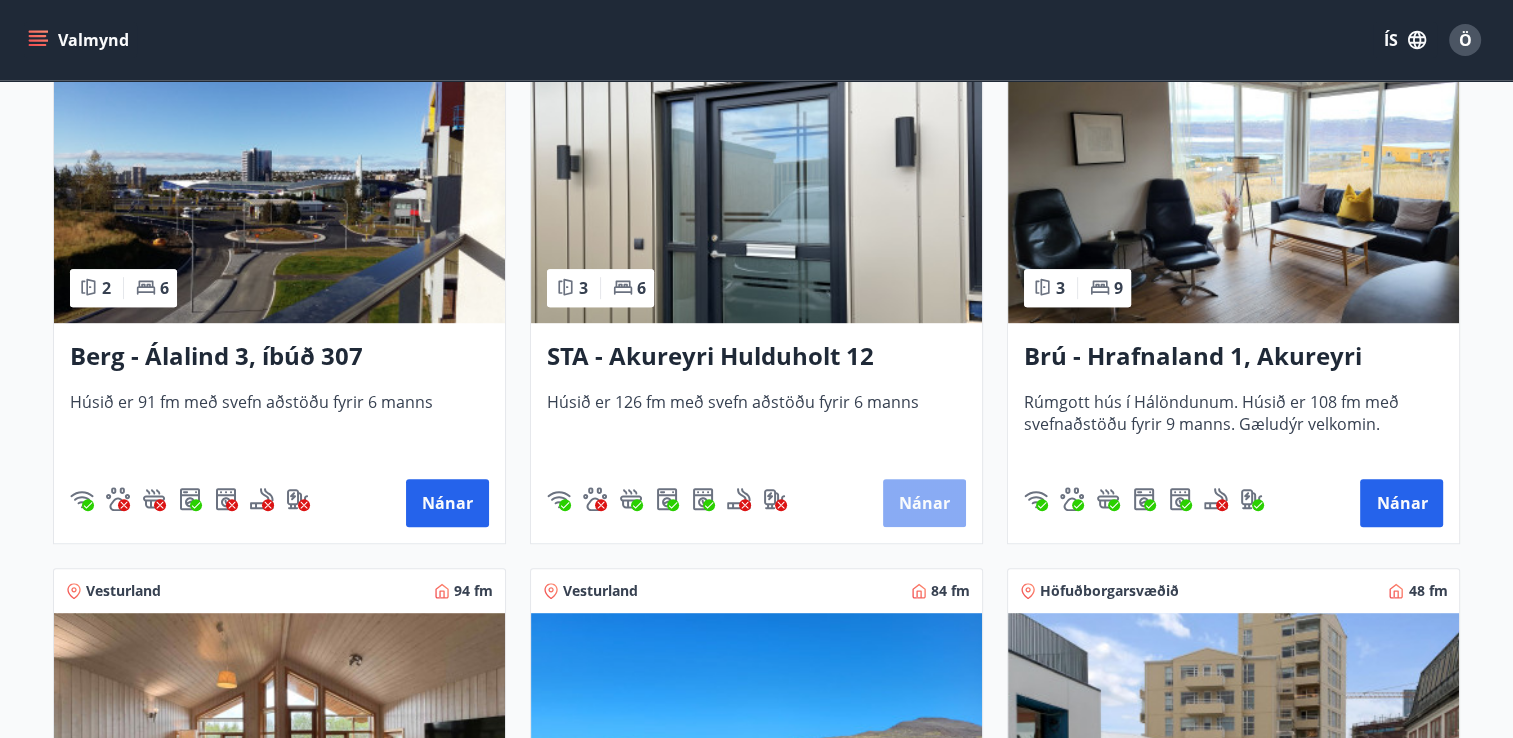 click on "Nánar" at bounding box center [924, 503] 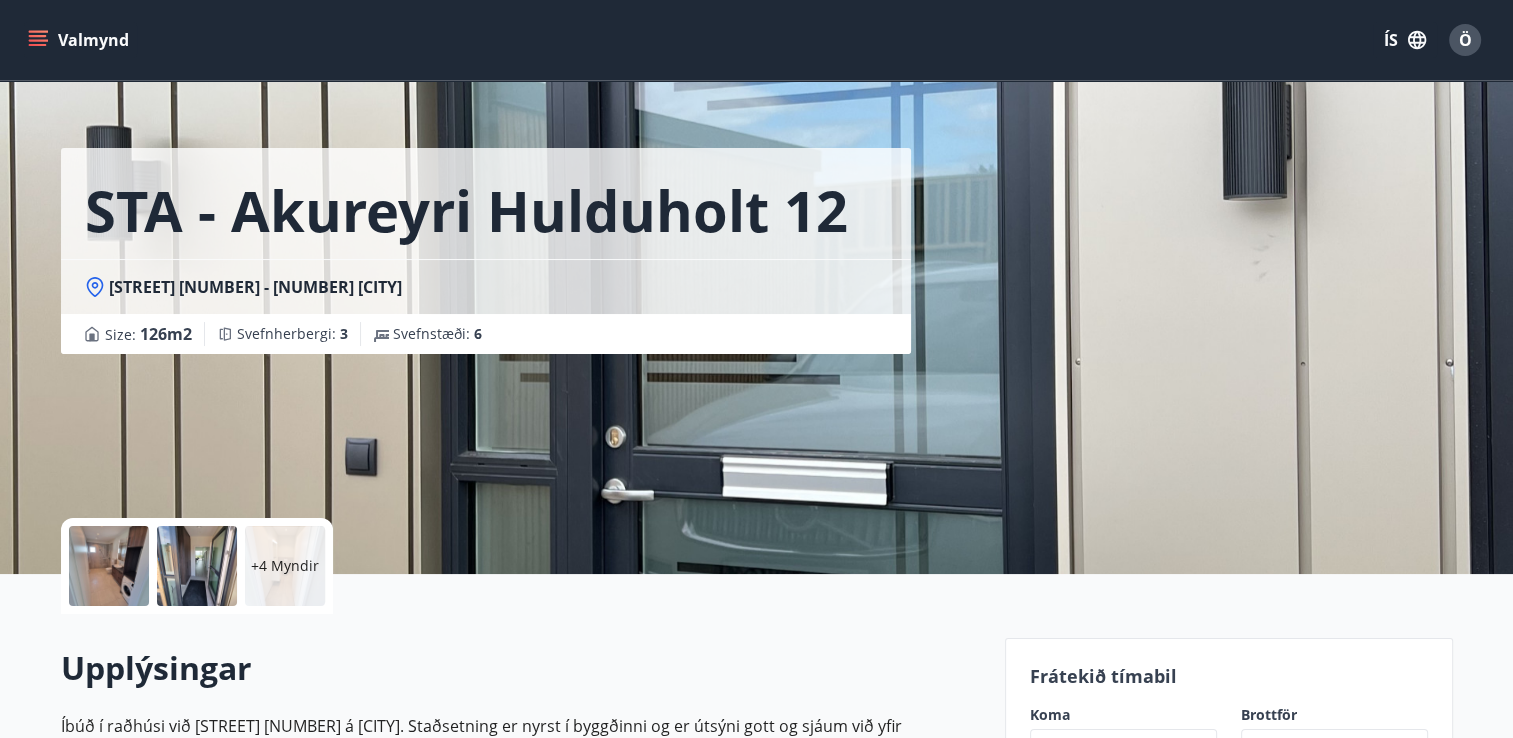 scroll, scrollTop: 0, scrollLeft: 0, axis: both 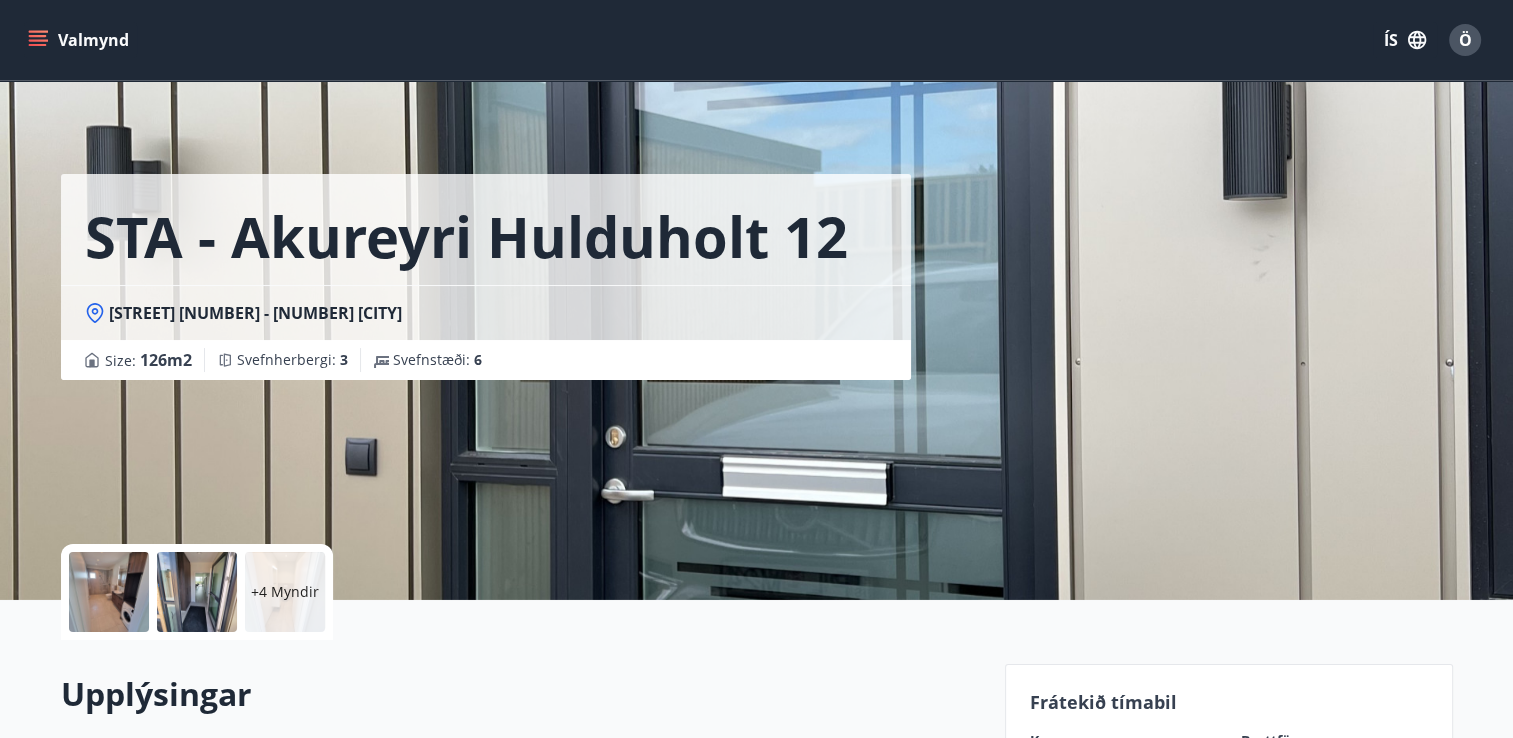 click on "Valmynd" at bounding box center (80, 40) 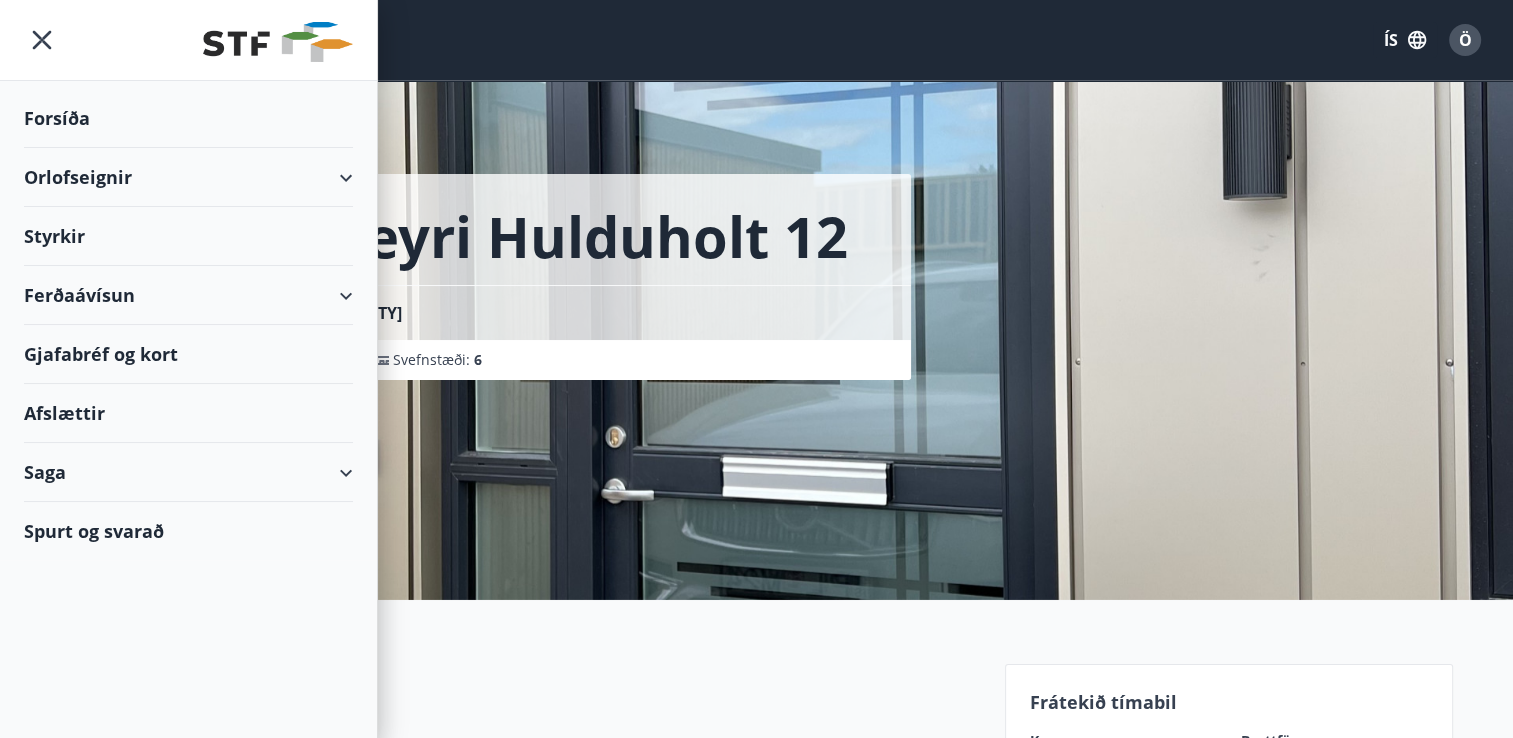 click on "Spurt og svarað" at bounding box center [188, 531] 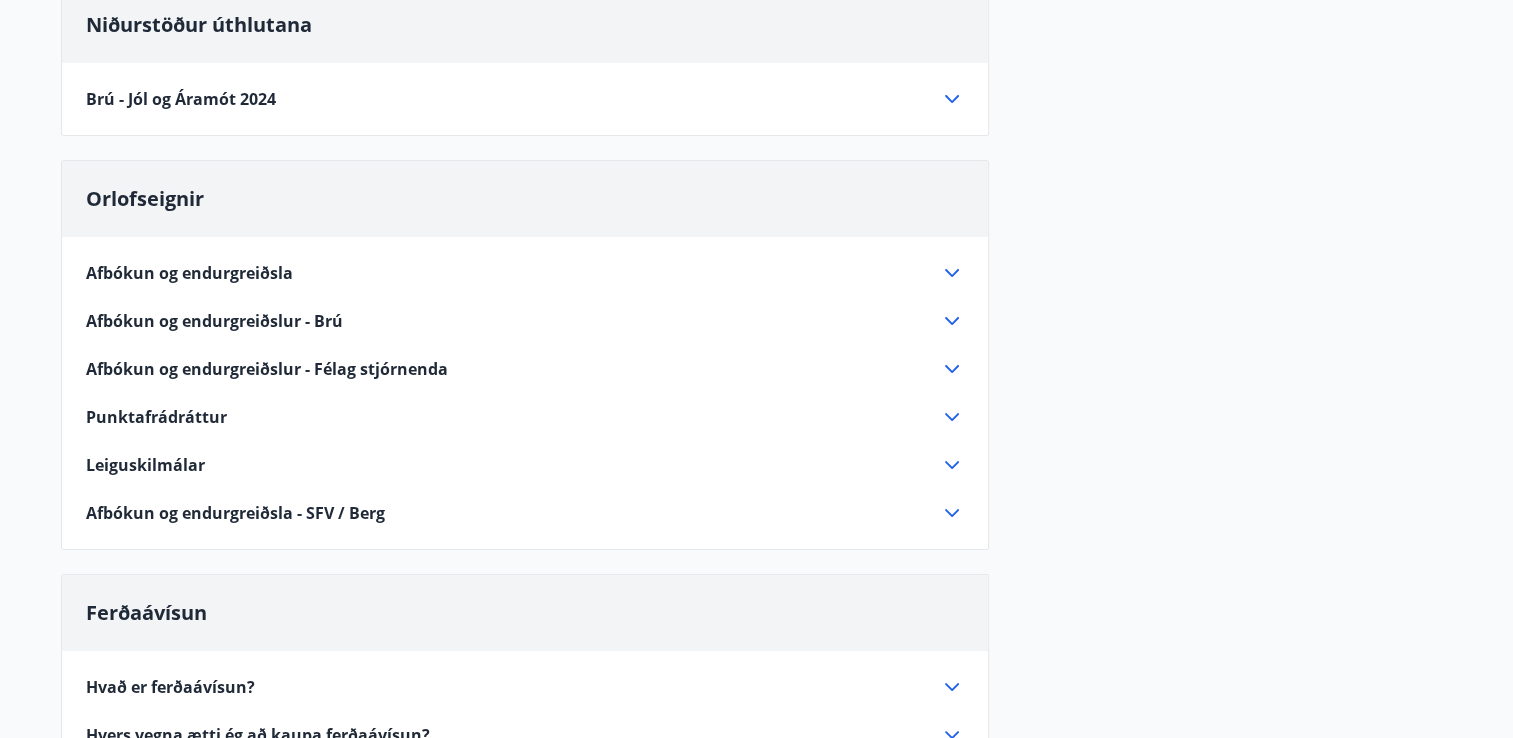 scroll, scrollTop: 200, scrollLeft: 0, axis: vertical 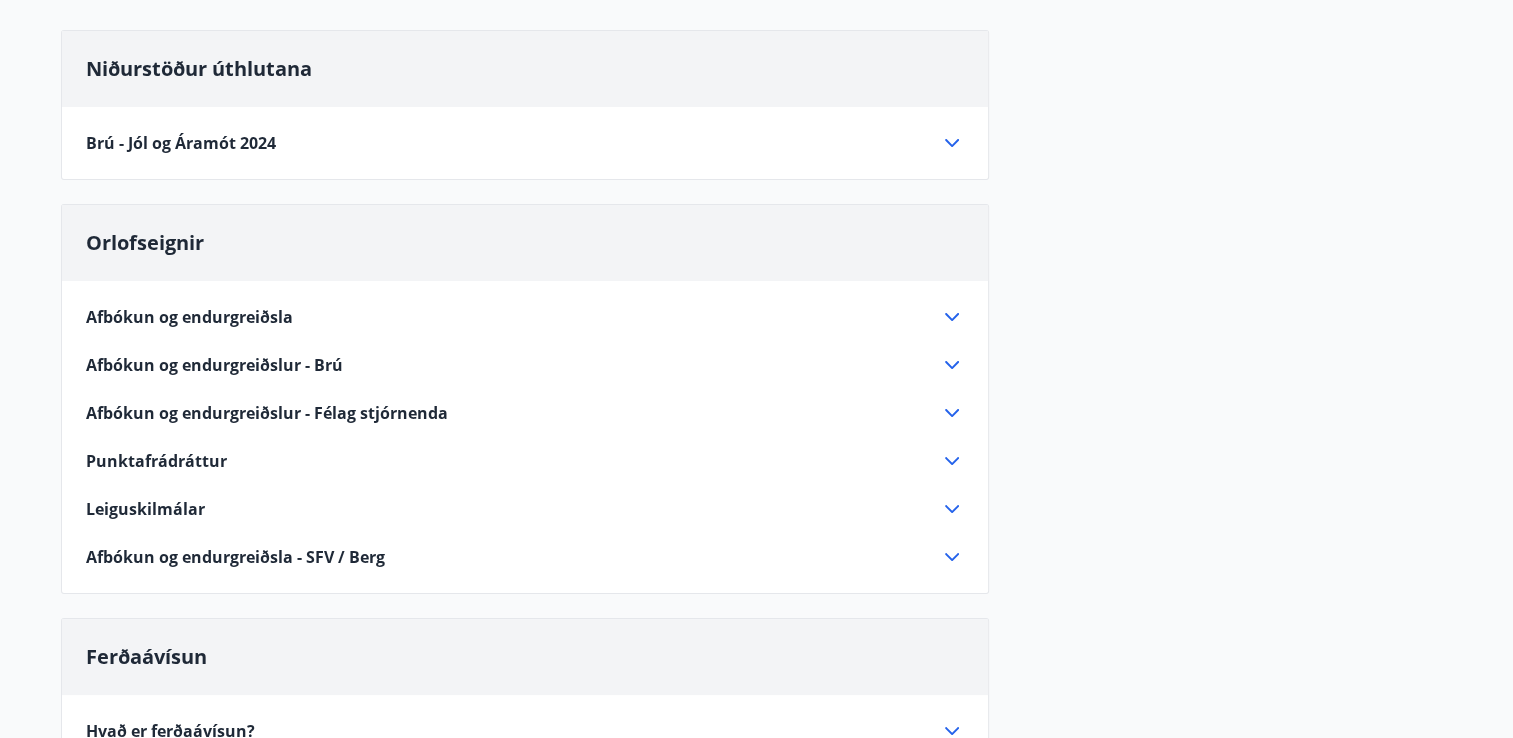 click on "Punktafrádráttur" at bounding box center (156, 461) 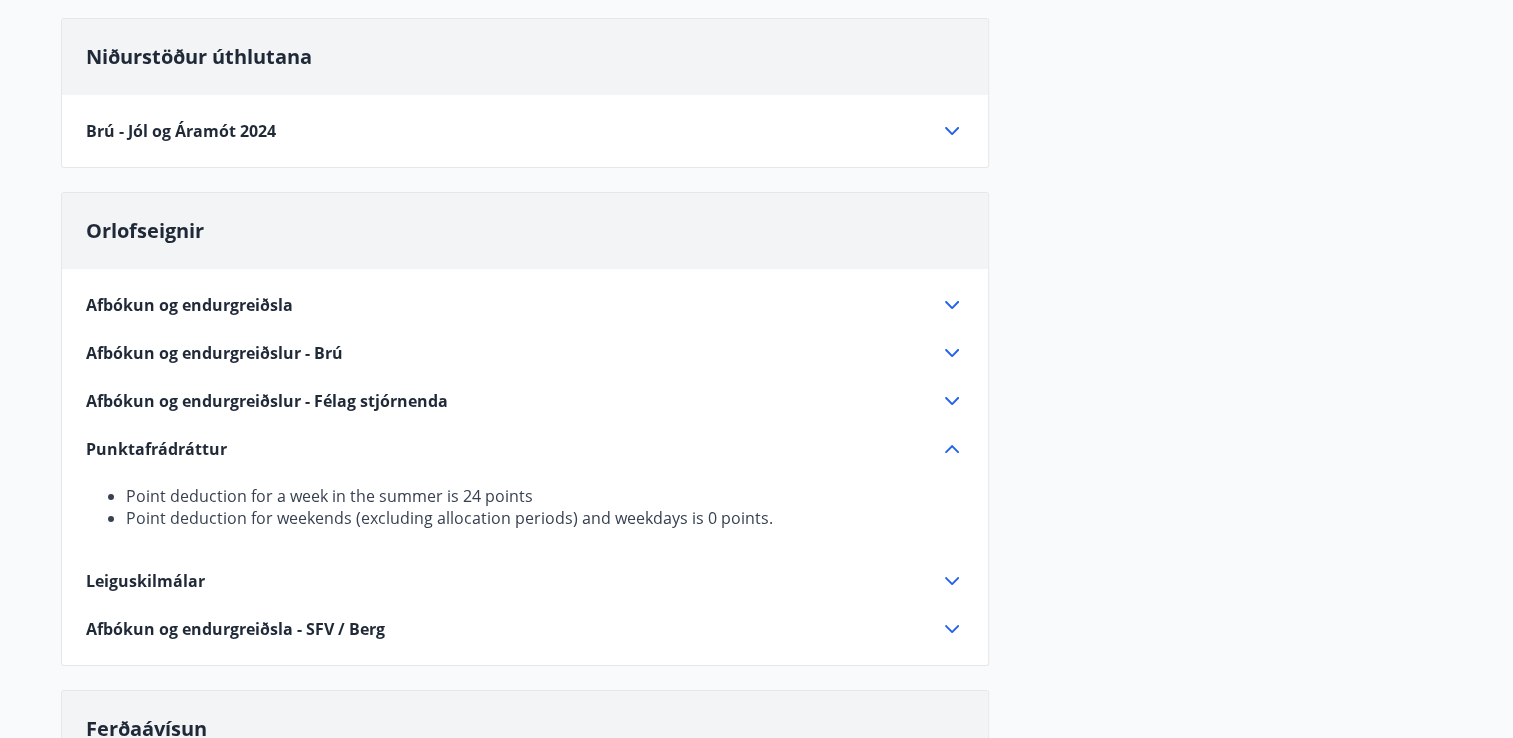 scroll, scrollTop: 0, scrollLeft: 0, axis: both 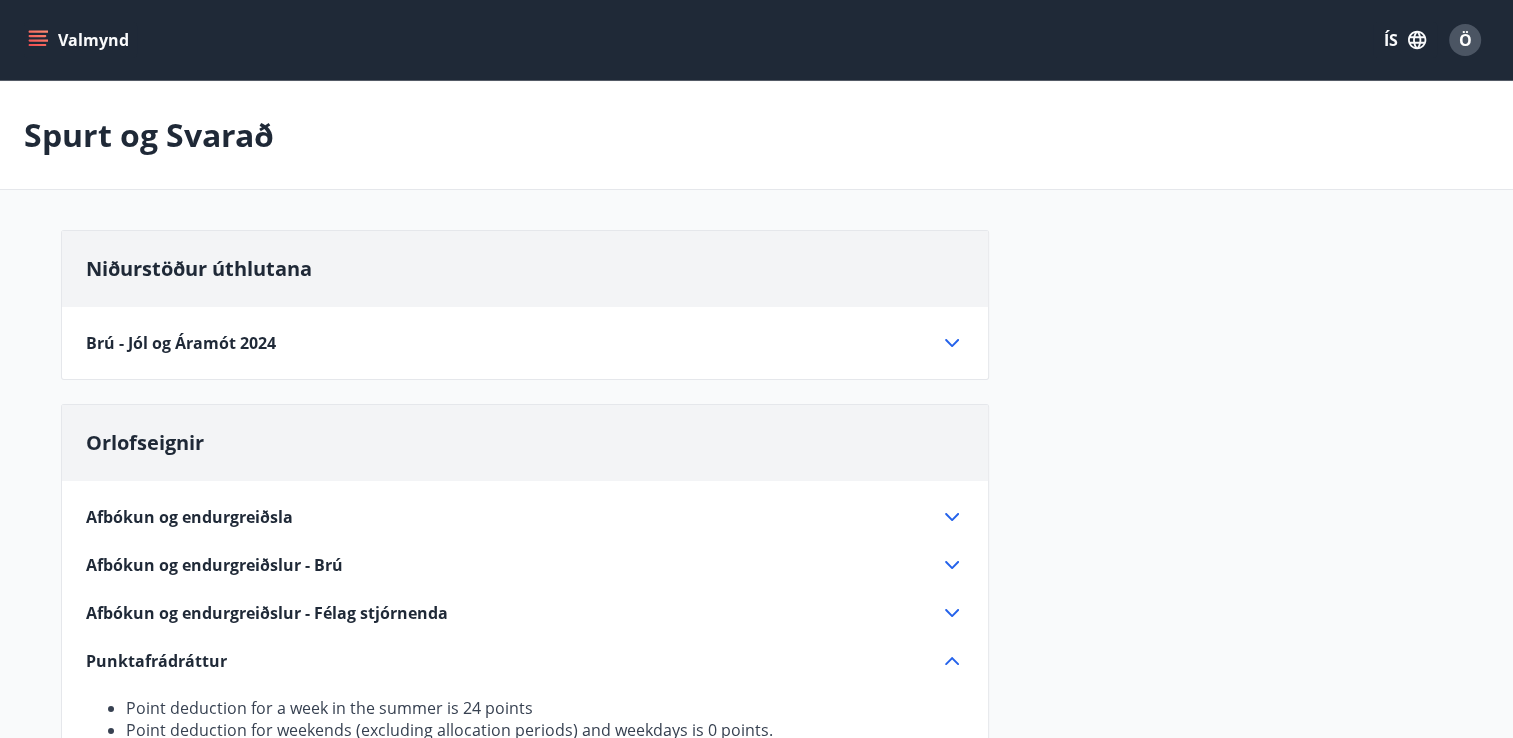 click on "Brú - Jól og Áramót 2024" at bounding box center [181, 343] 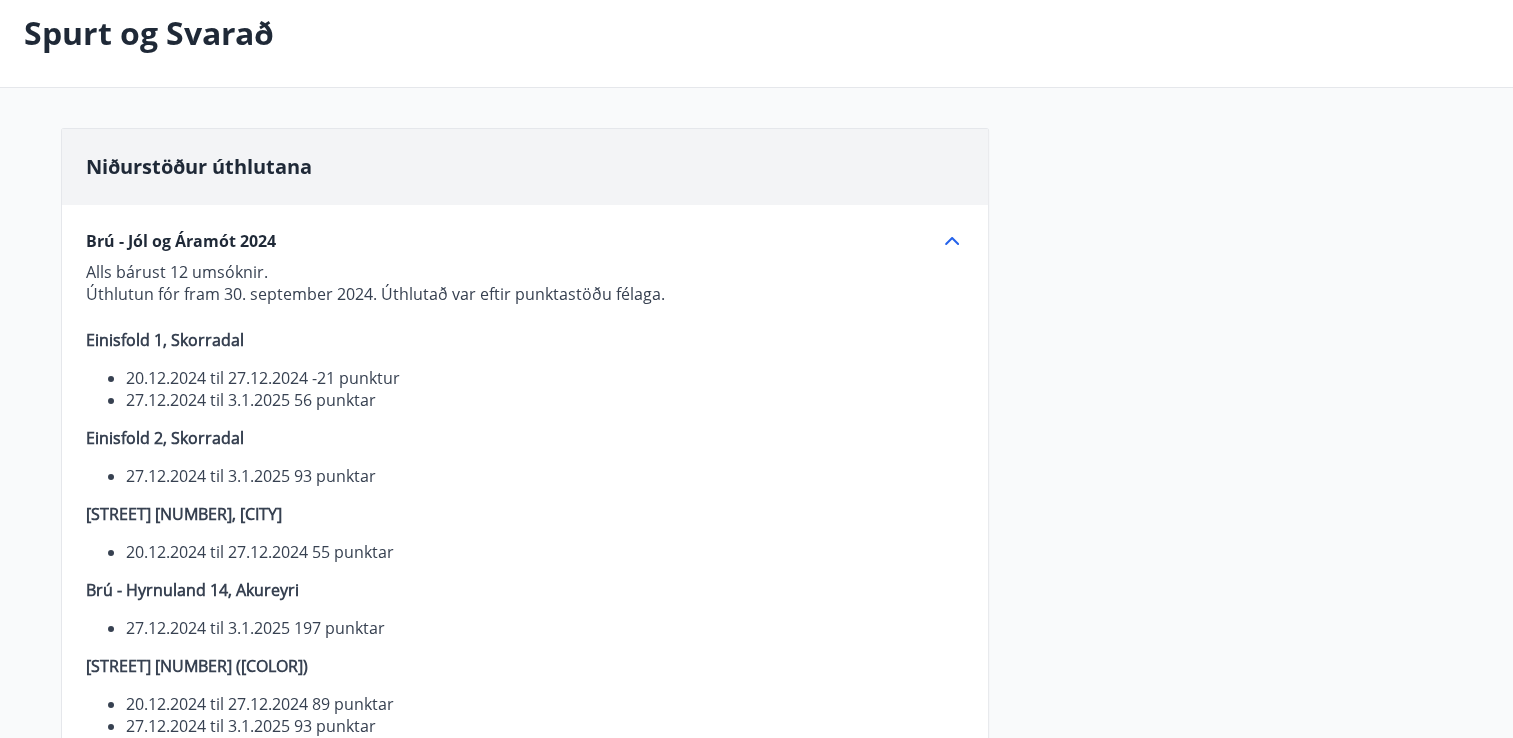 scroll, scrollTop: 0, scrollLeft: 0, axis: both 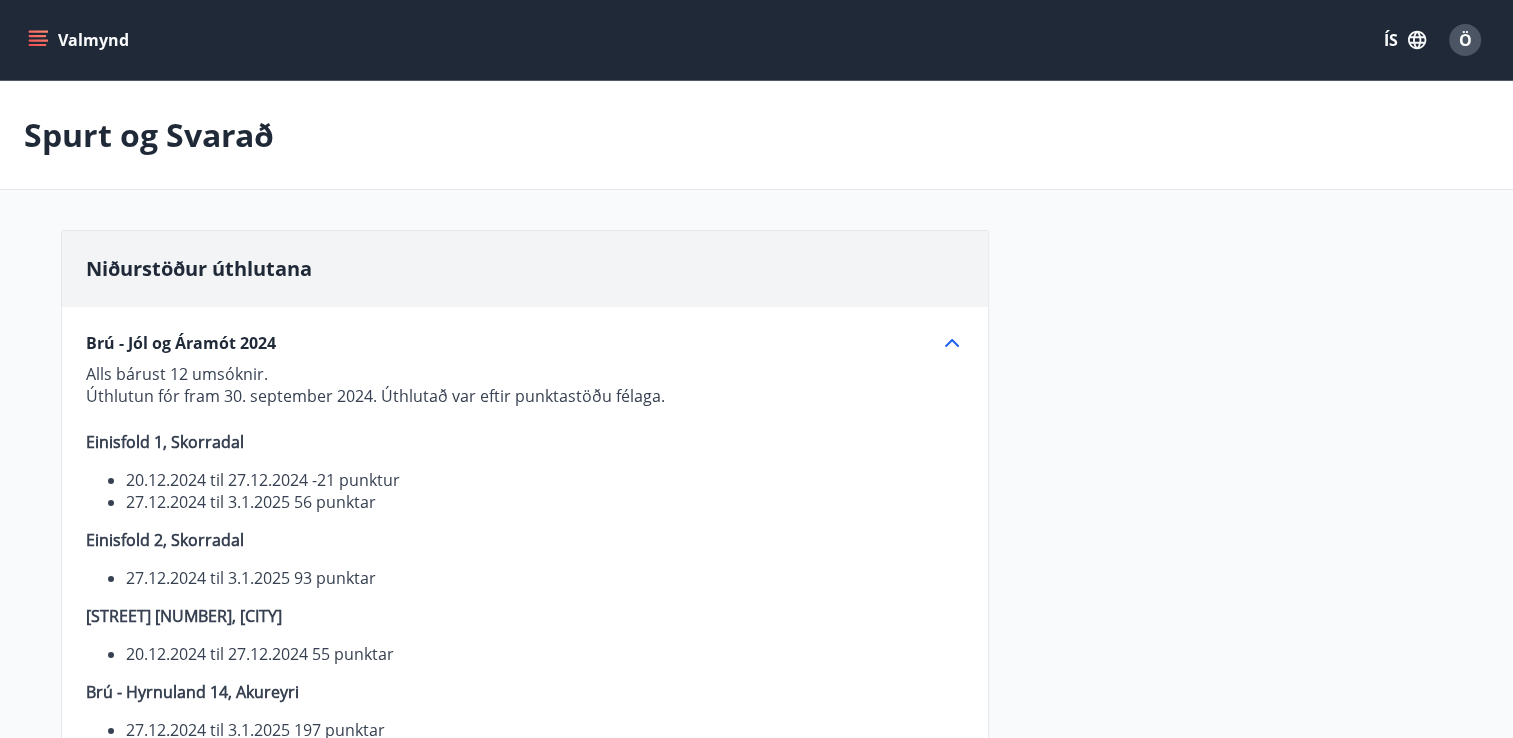 click on "Valmynd" at bounding box center (80, 40) 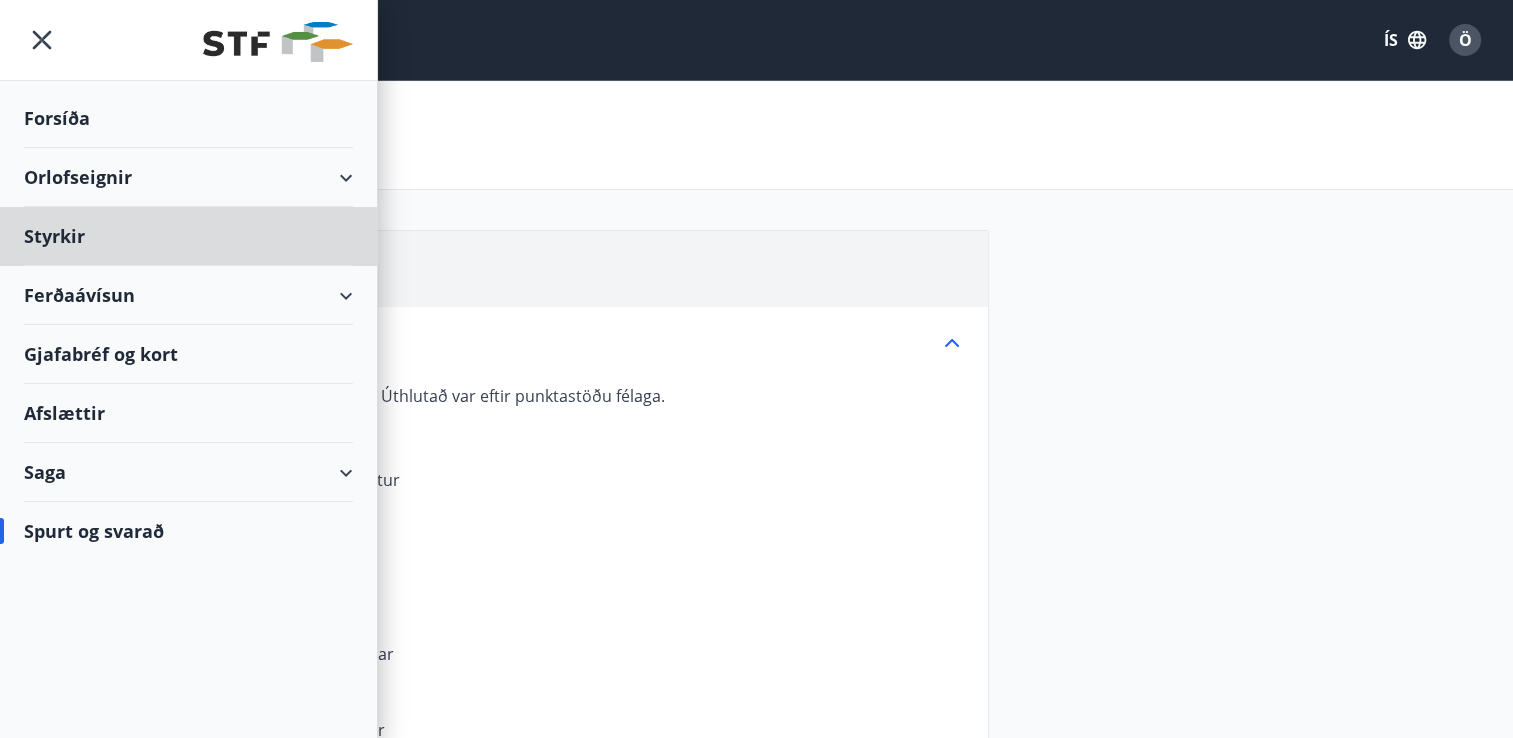 click on "Forsíða" at bounding box center (188, 118) 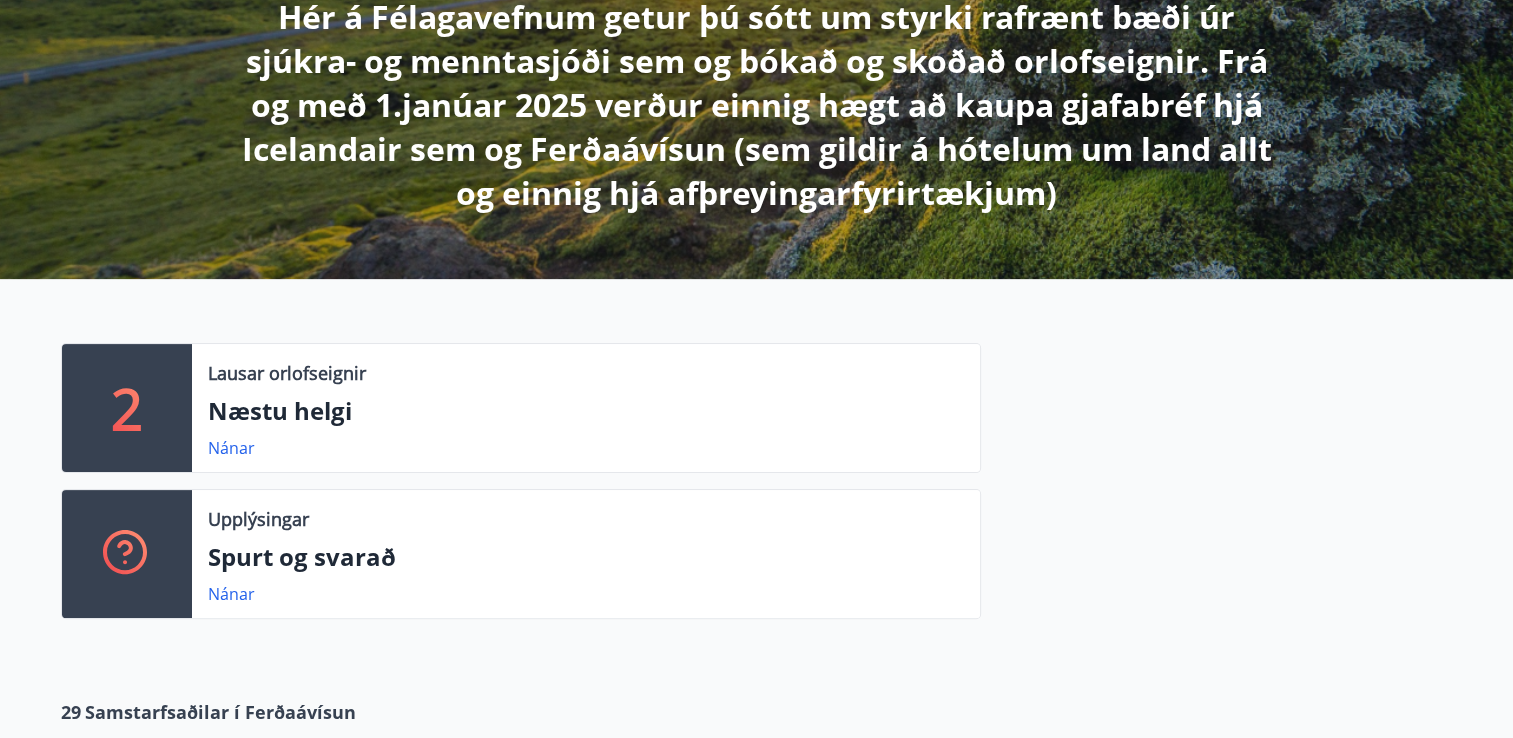 scroll, scrollTop: 400, scrollLeft: 0, axis: vertical 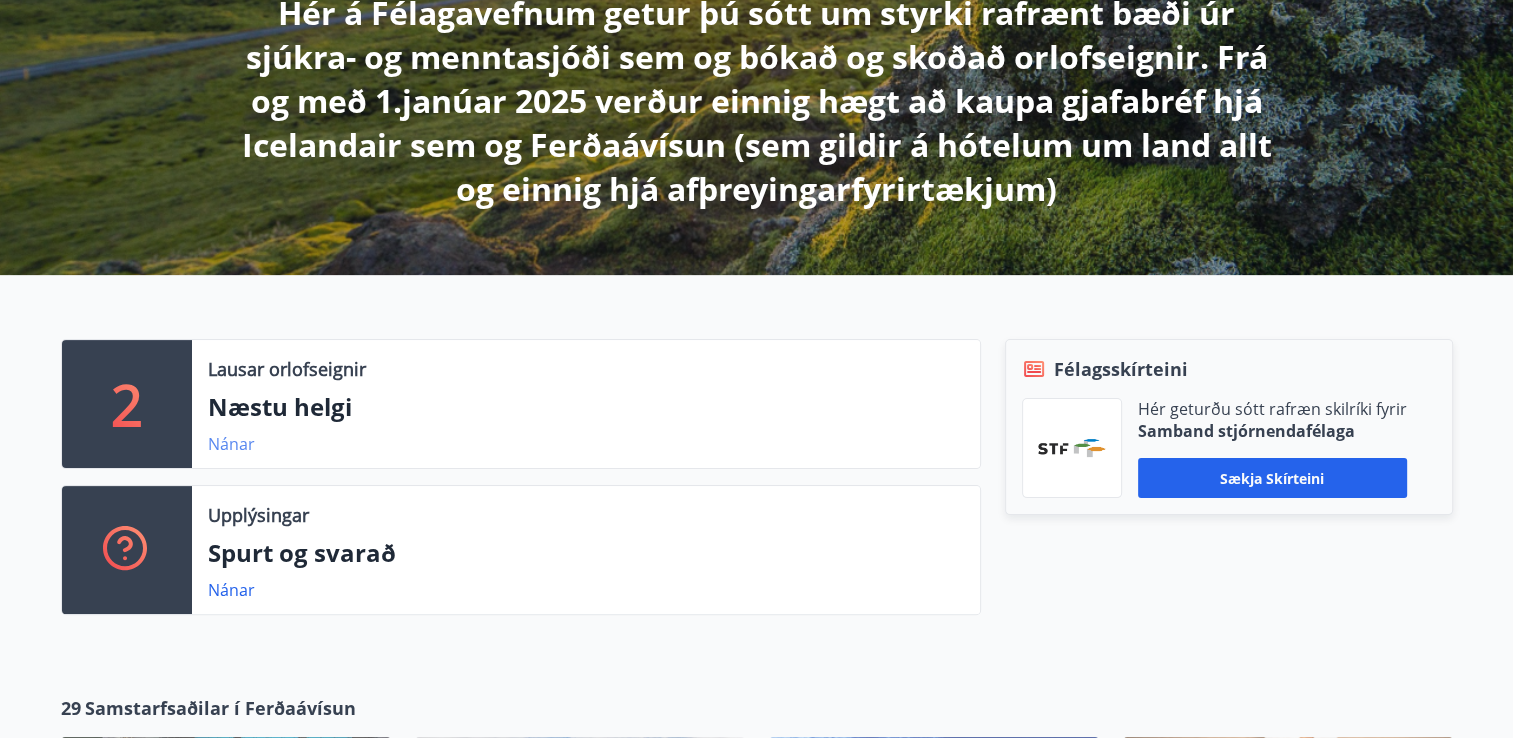 click on "Nánar" at bounding box center [231, 444] 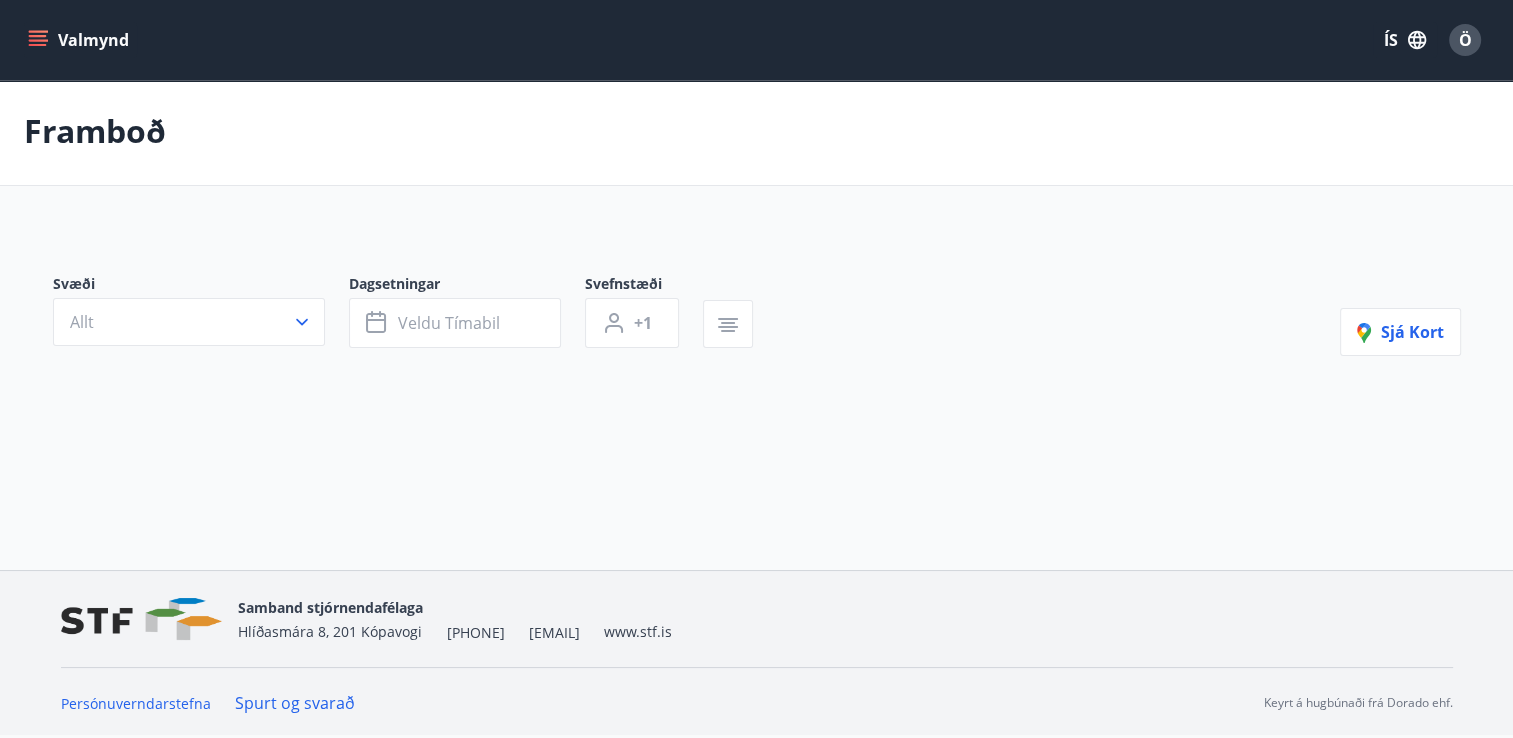 scroll, scrollTop: 0, scrollLeft: 0, axis: both 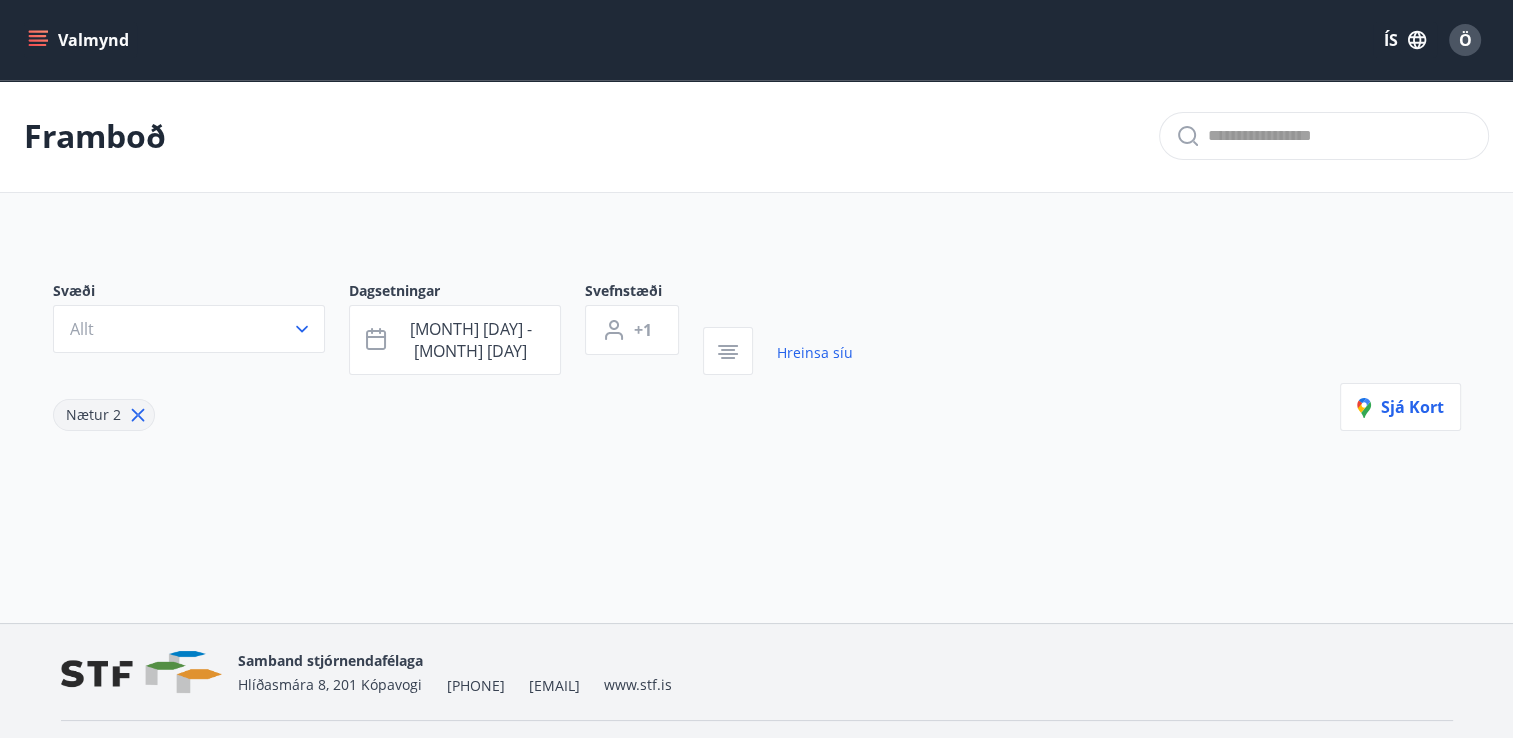 type on "*" 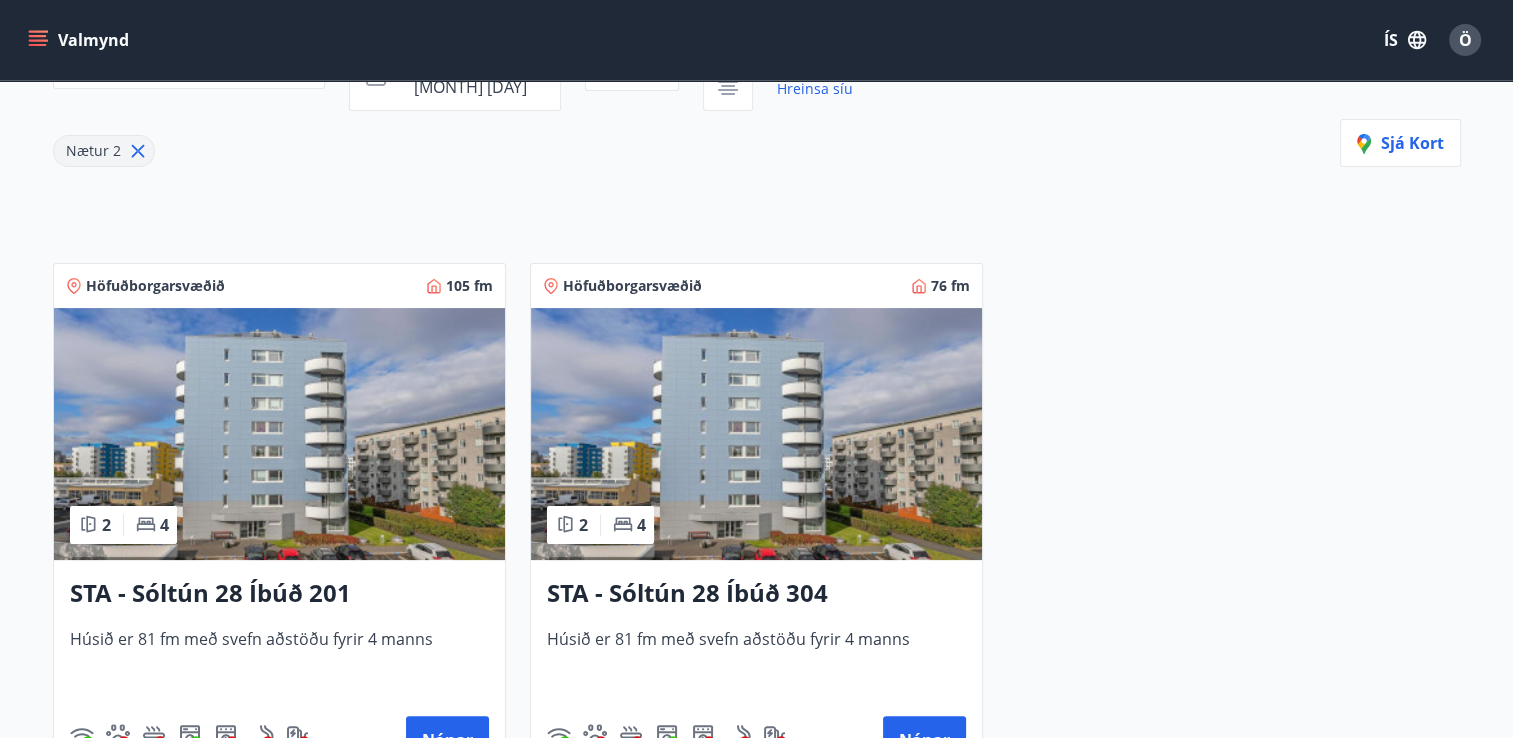 scroll, scrollTop: 149, scrollLeft: 0, axis: vertical 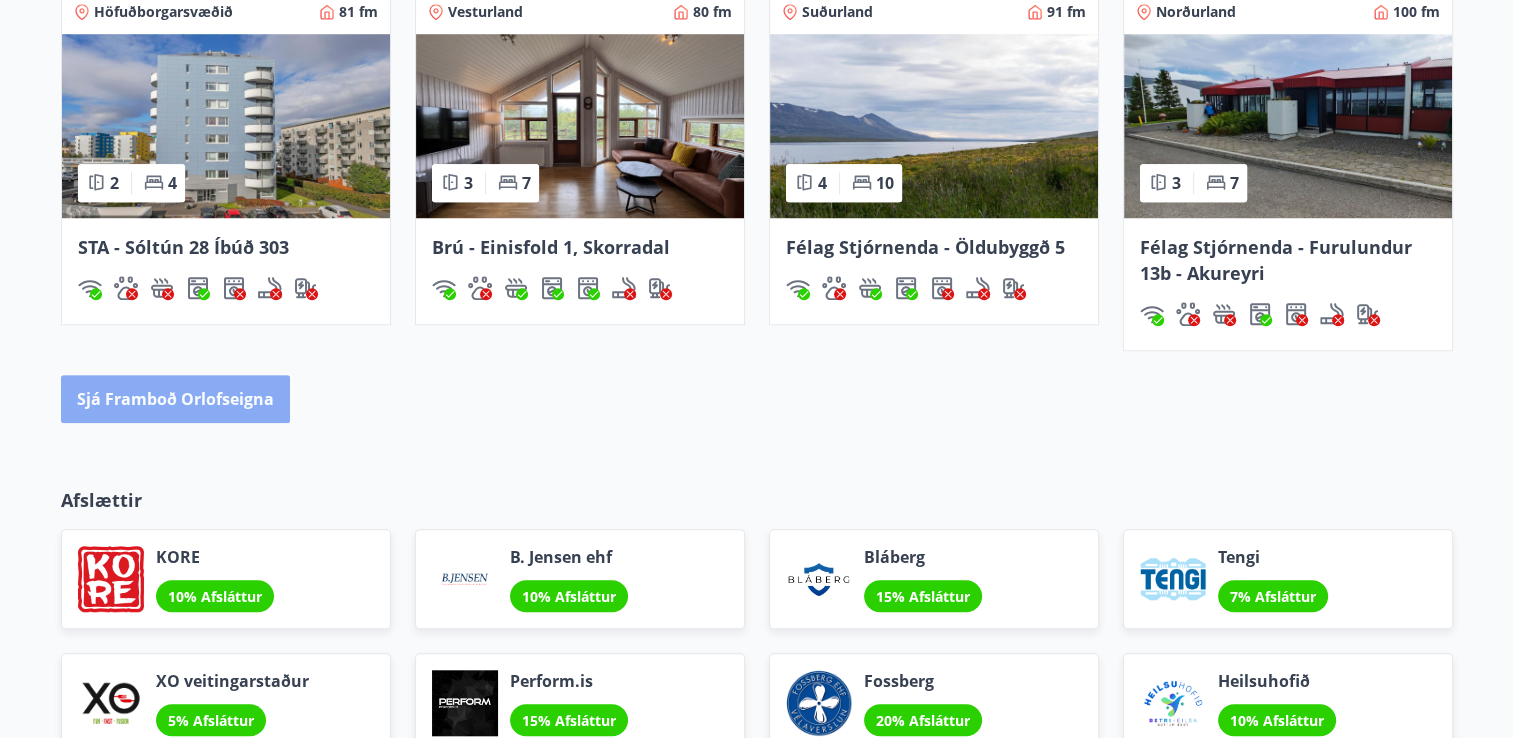 click on "Sjá framboð orlofseigna" at bounding box center [175, 399] 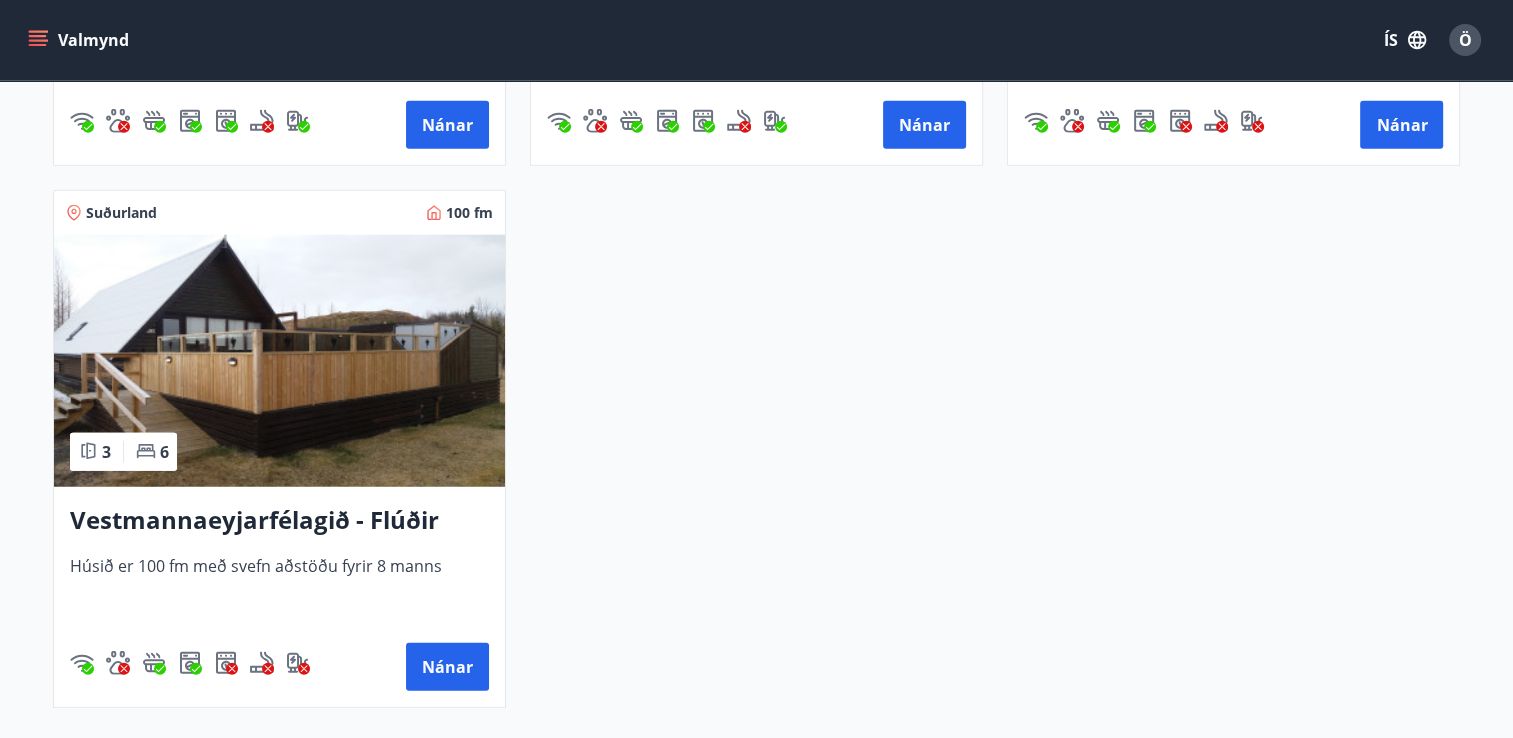 scroll, scrollTop: 5200, scrollLeft: 0, axis: vertical 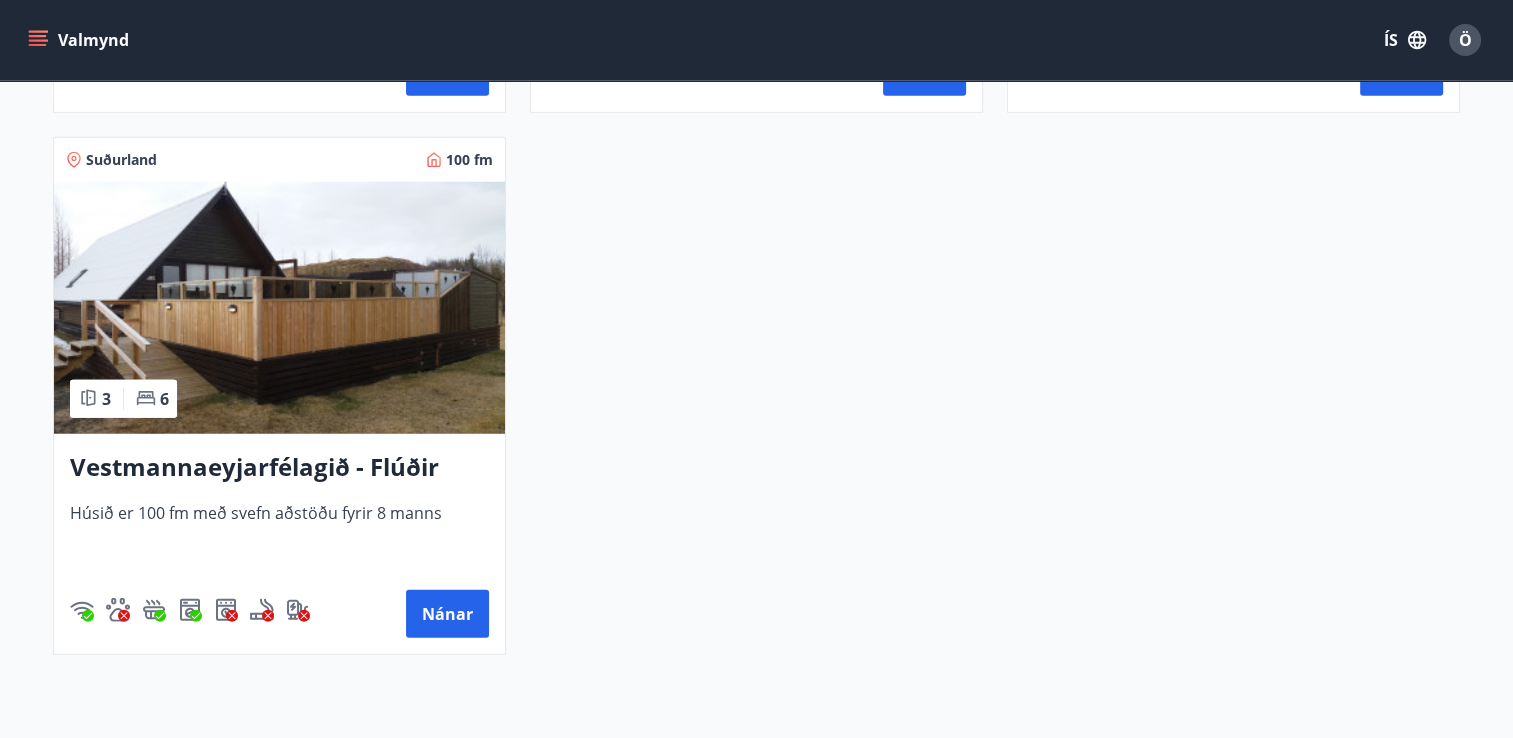 click at bounding box center [279, 308] 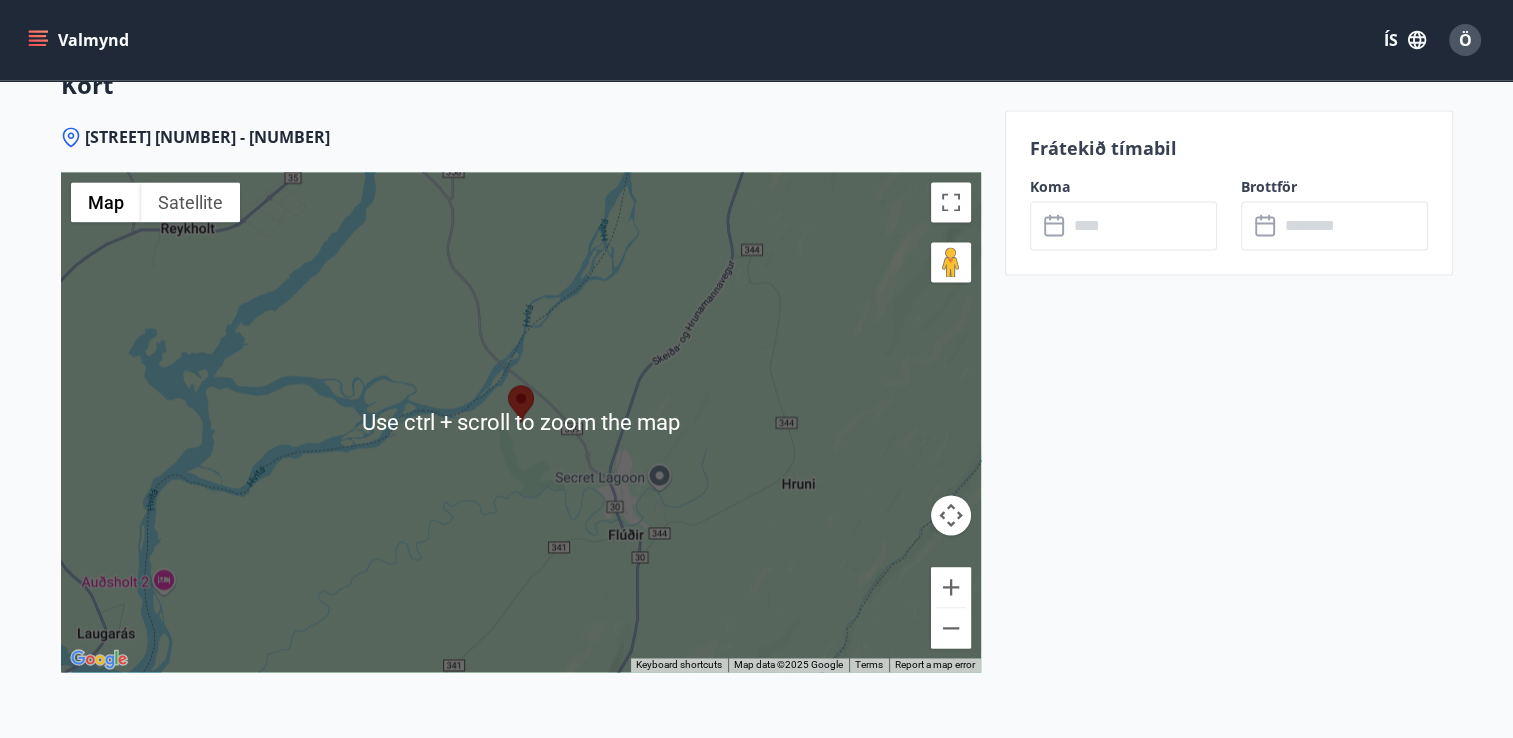 scroll, scrollTop: 2528, scrollLeft: 0, axis: vertical 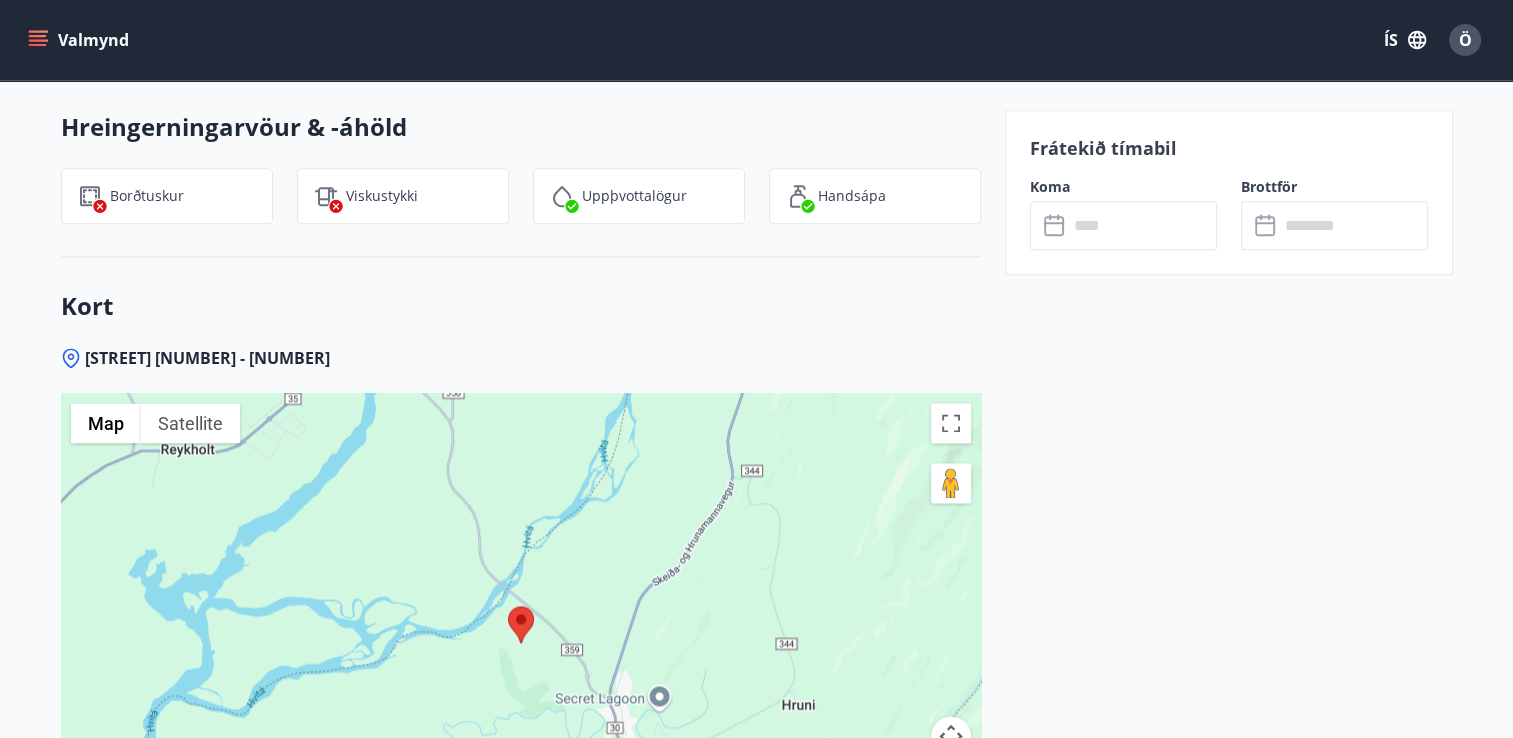 click 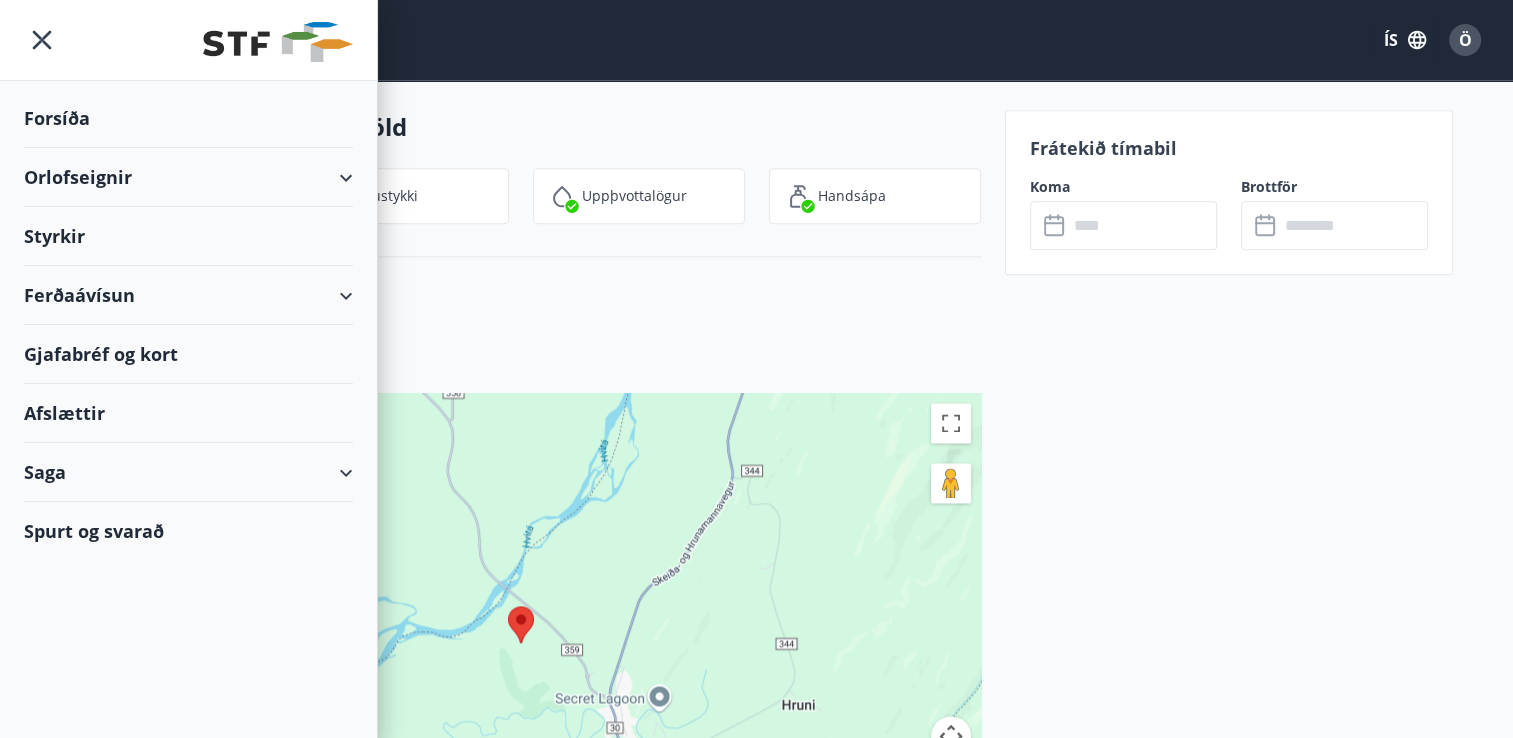 click on "Gjafabréf og kort" at bounding box center (188, 354) 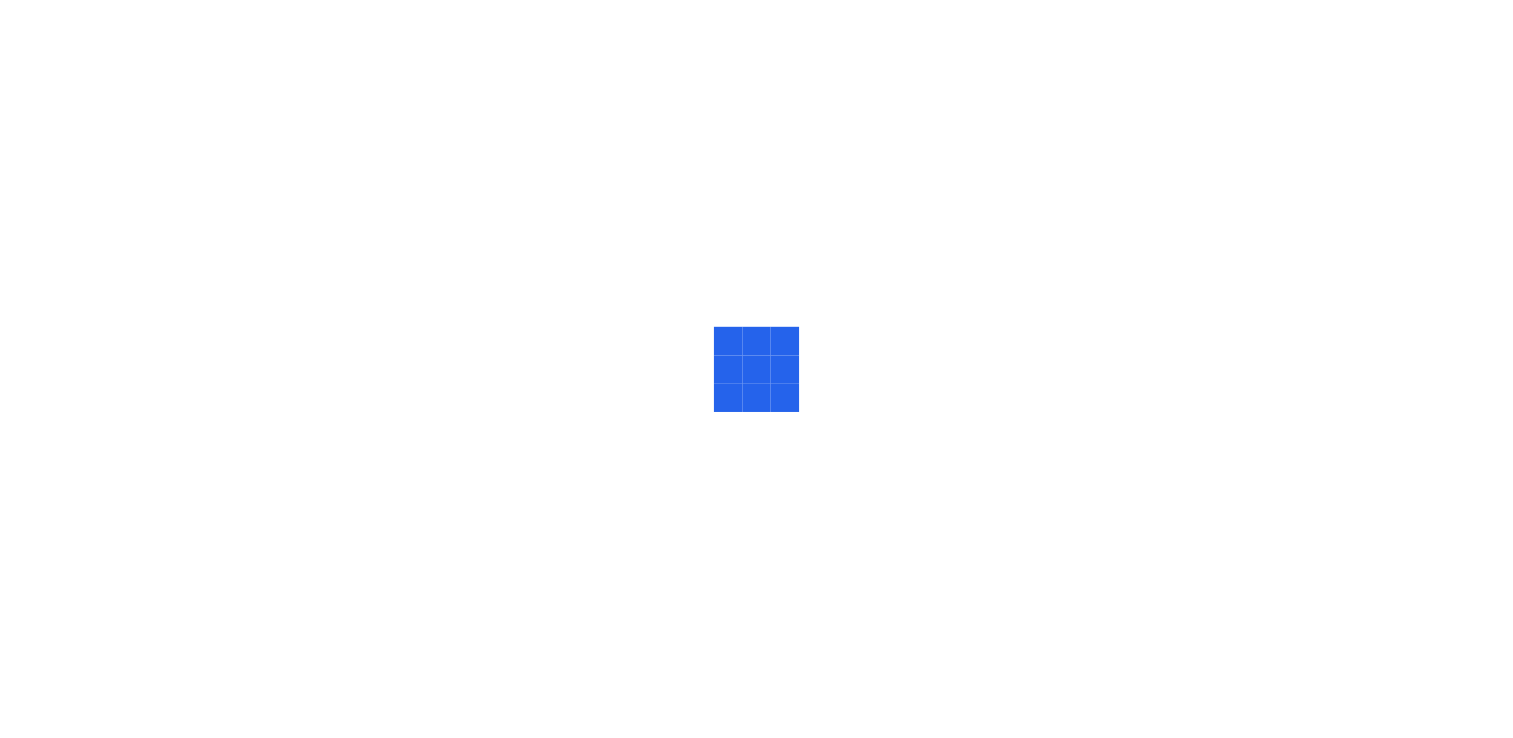 scroll, scrollTop: 0, scrollLeft: 0, axis: both 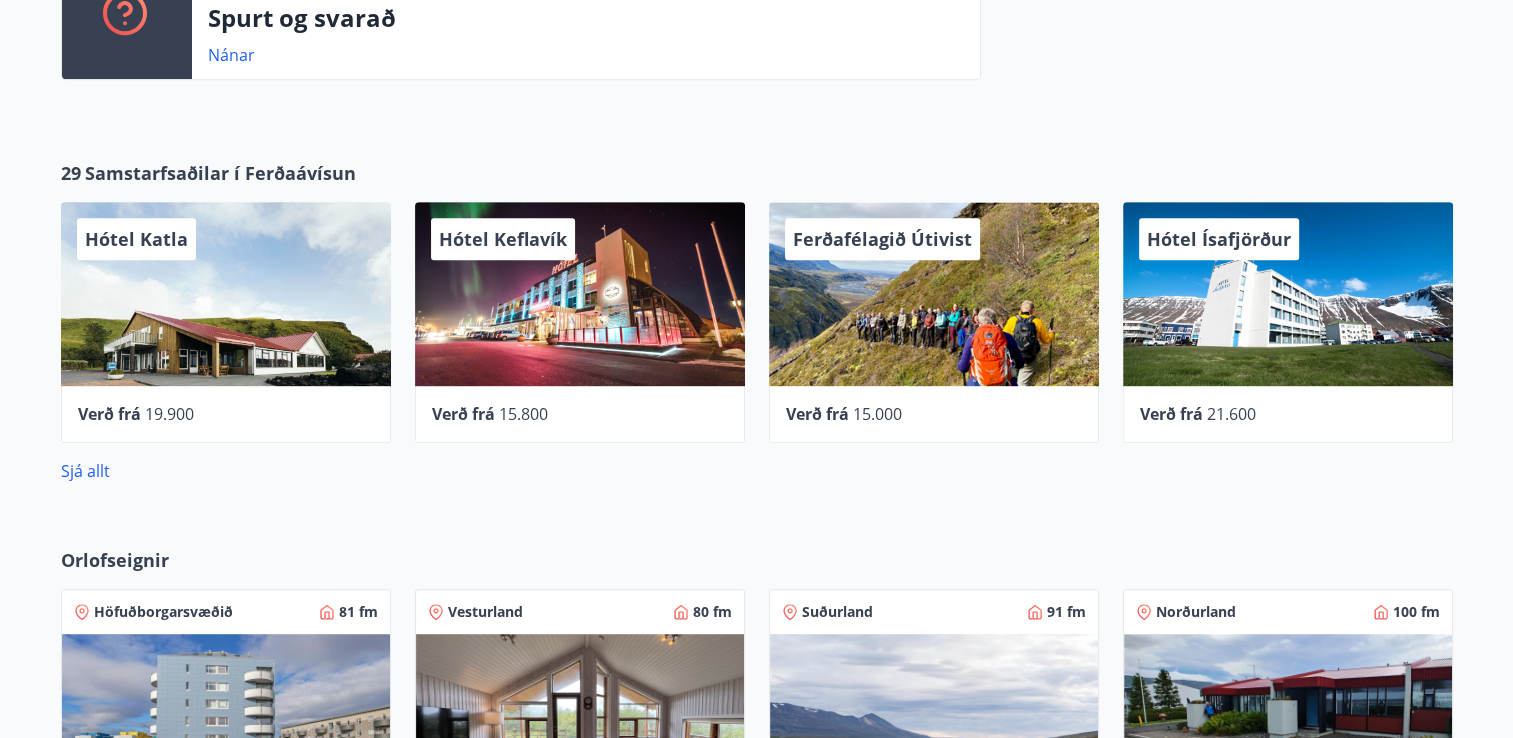 click on "Hótel Keflavík" at bounding box center (503, 239) 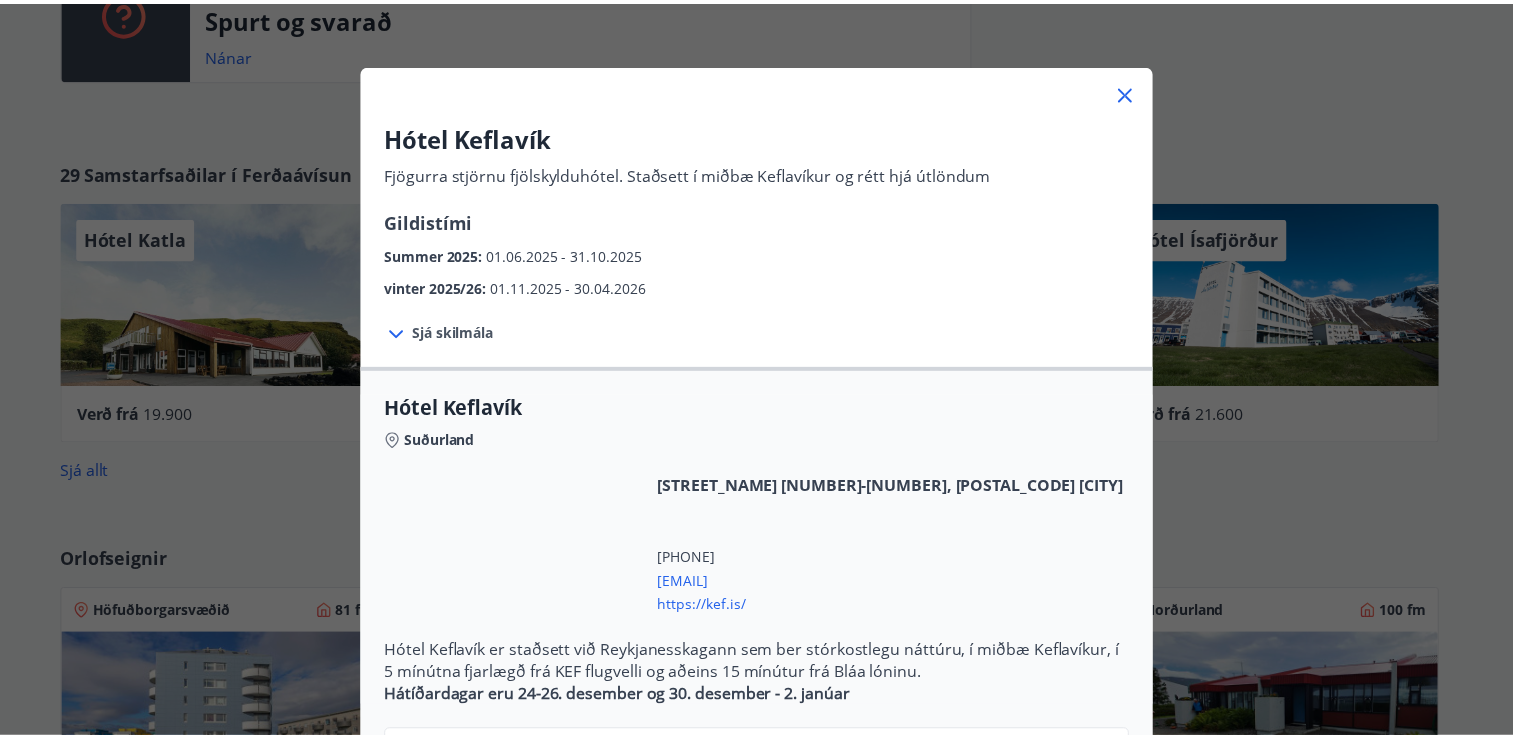 scroll, scrollTop: 0, scrollLeft: 0, axis: both 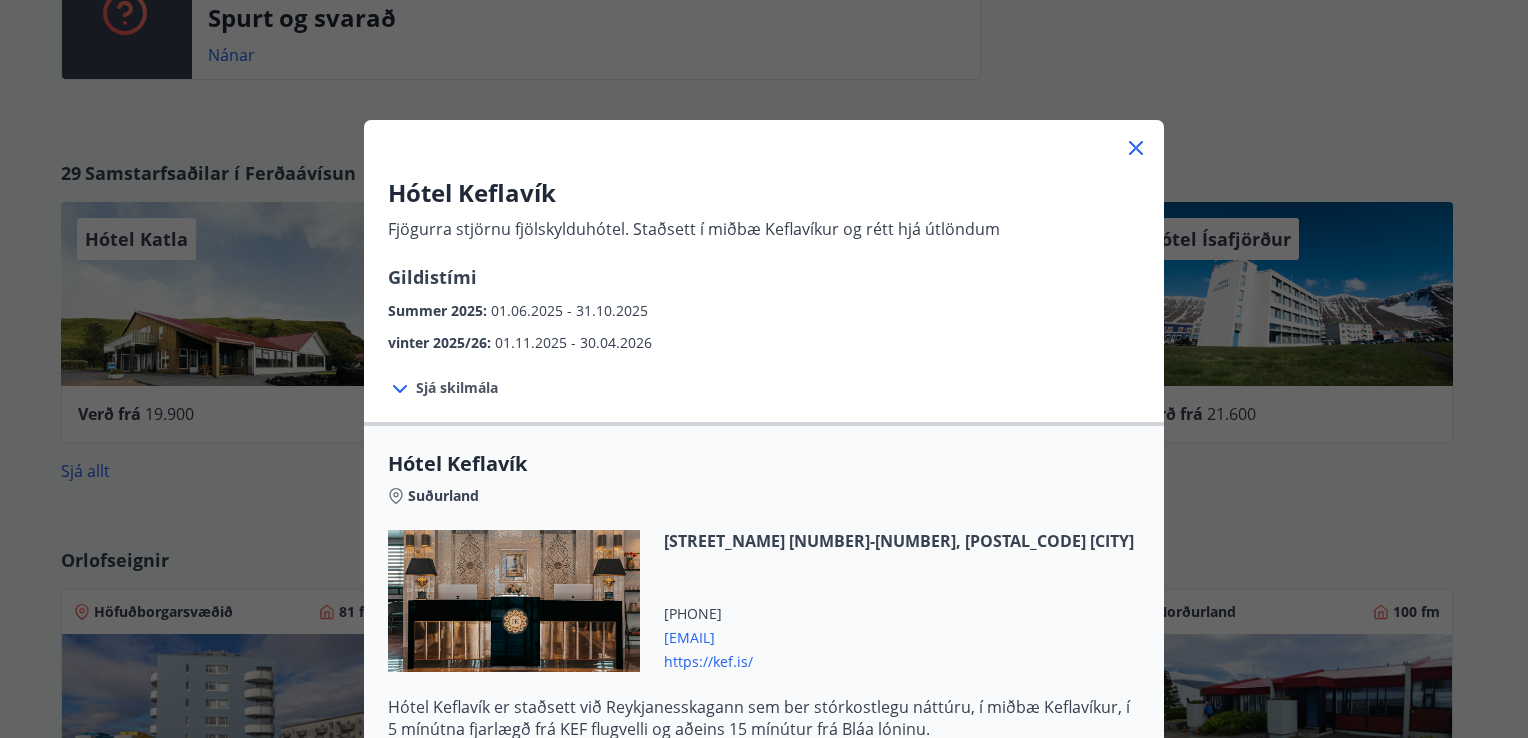 click 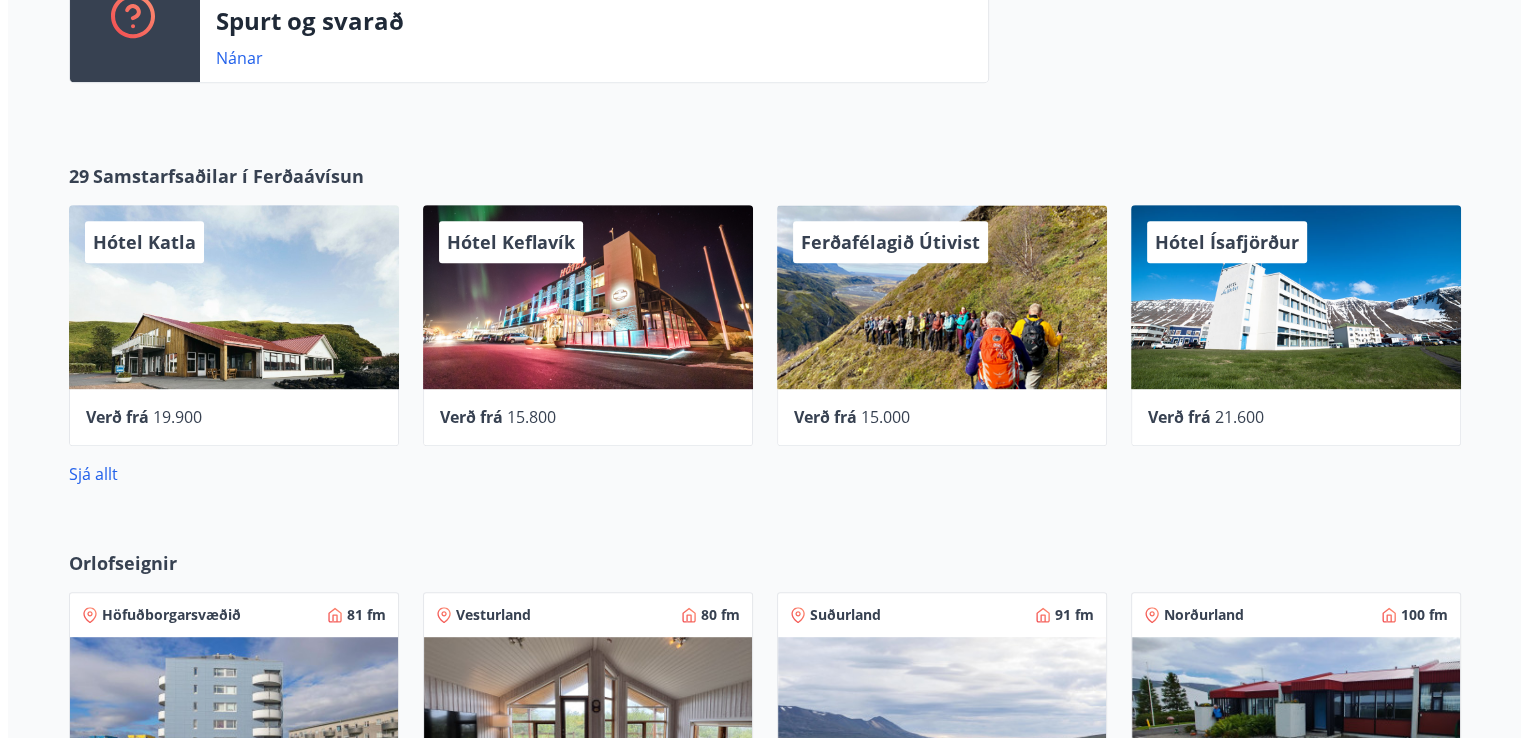 scroll, scrollTop: 935, scrollLeft: 0, axis: vertical 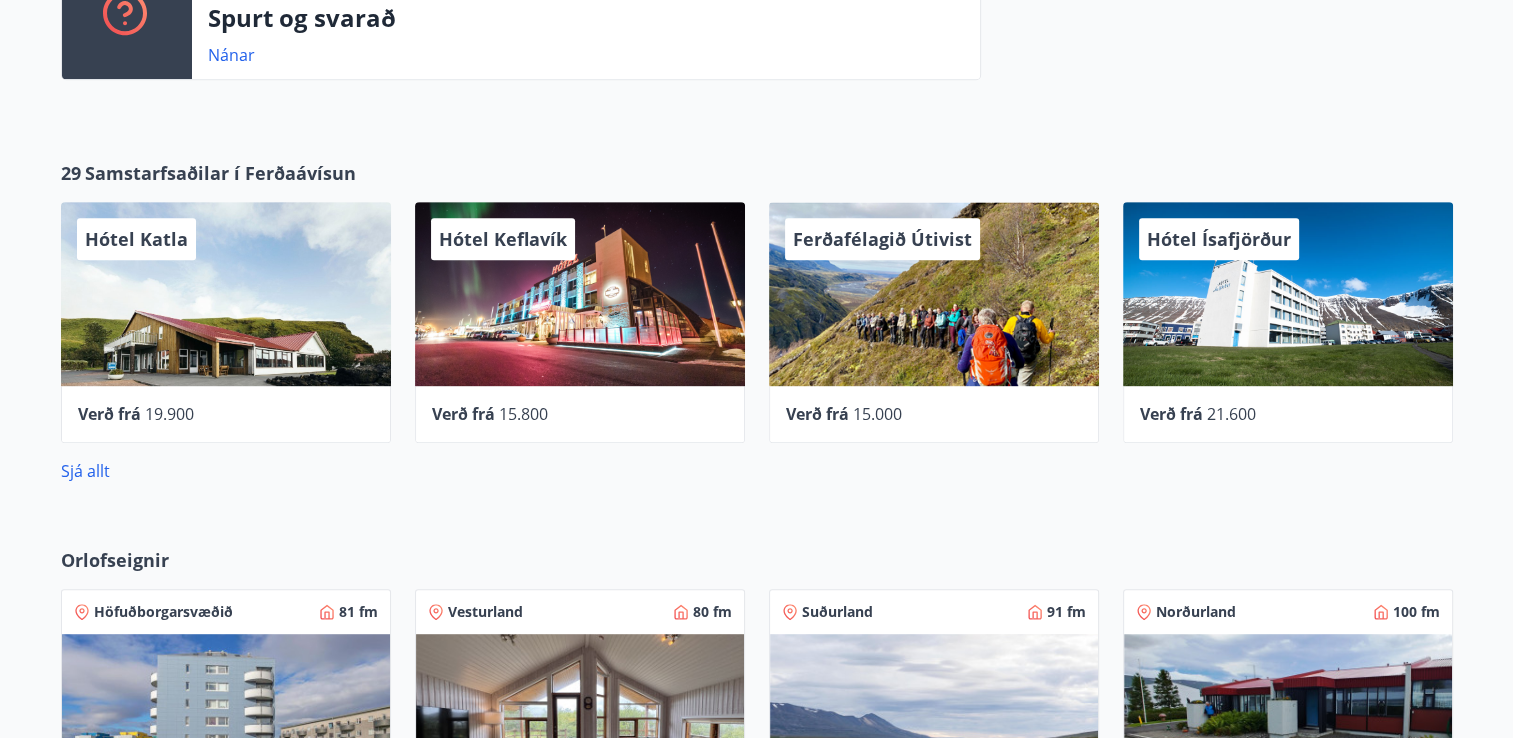 click on "Hótel Katla" at bounding box center (136, 239) 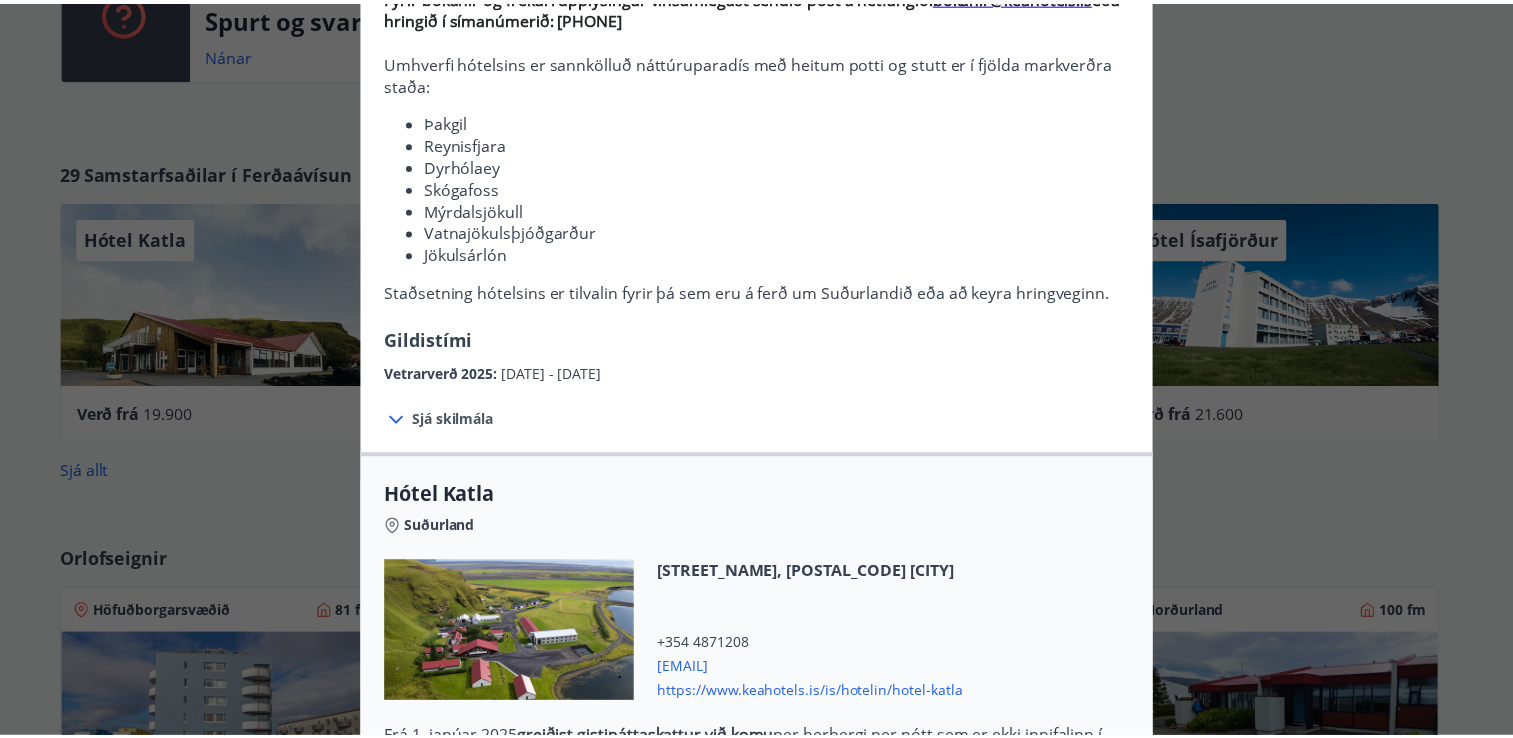 scroll, scrollTop: 0, scrollLeft: 0, axis: both 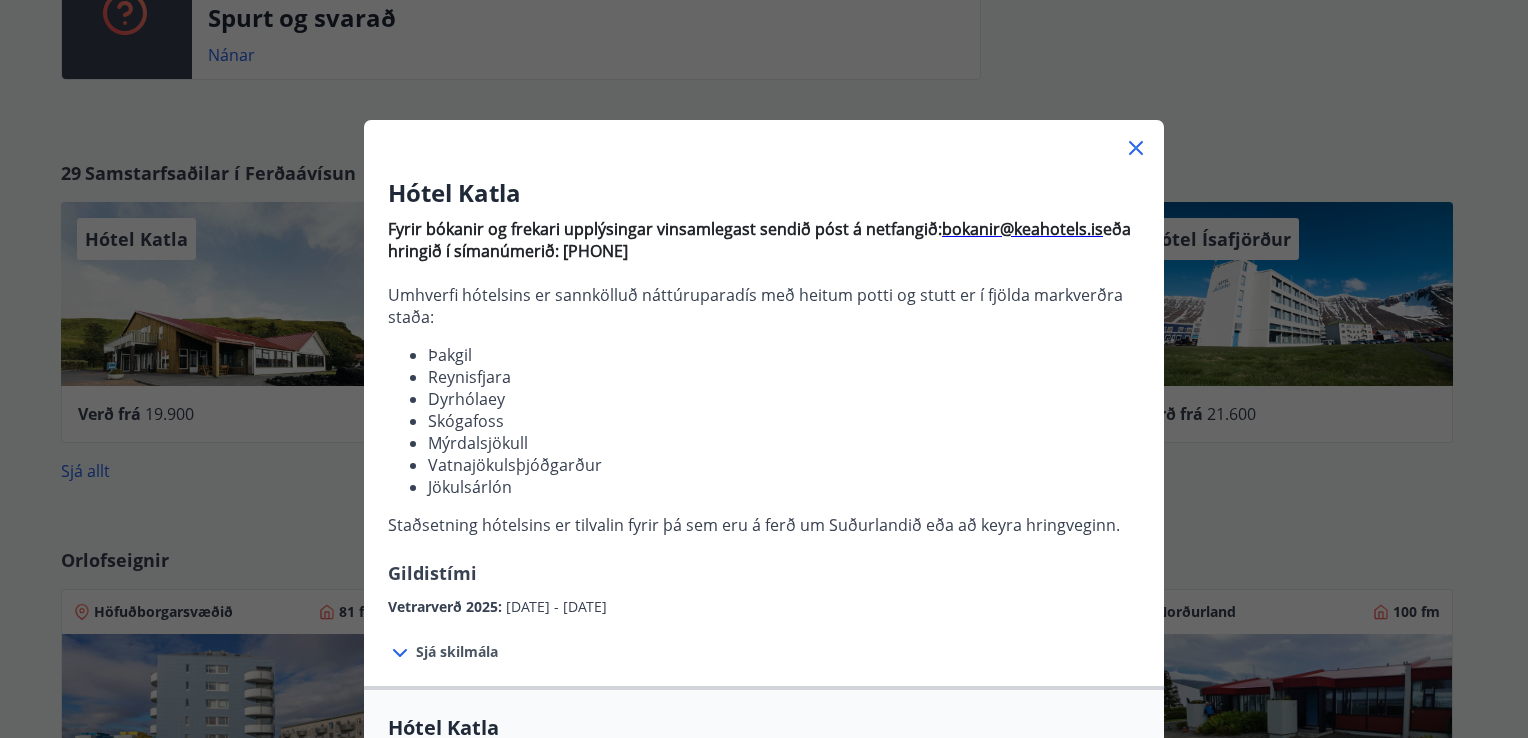 click 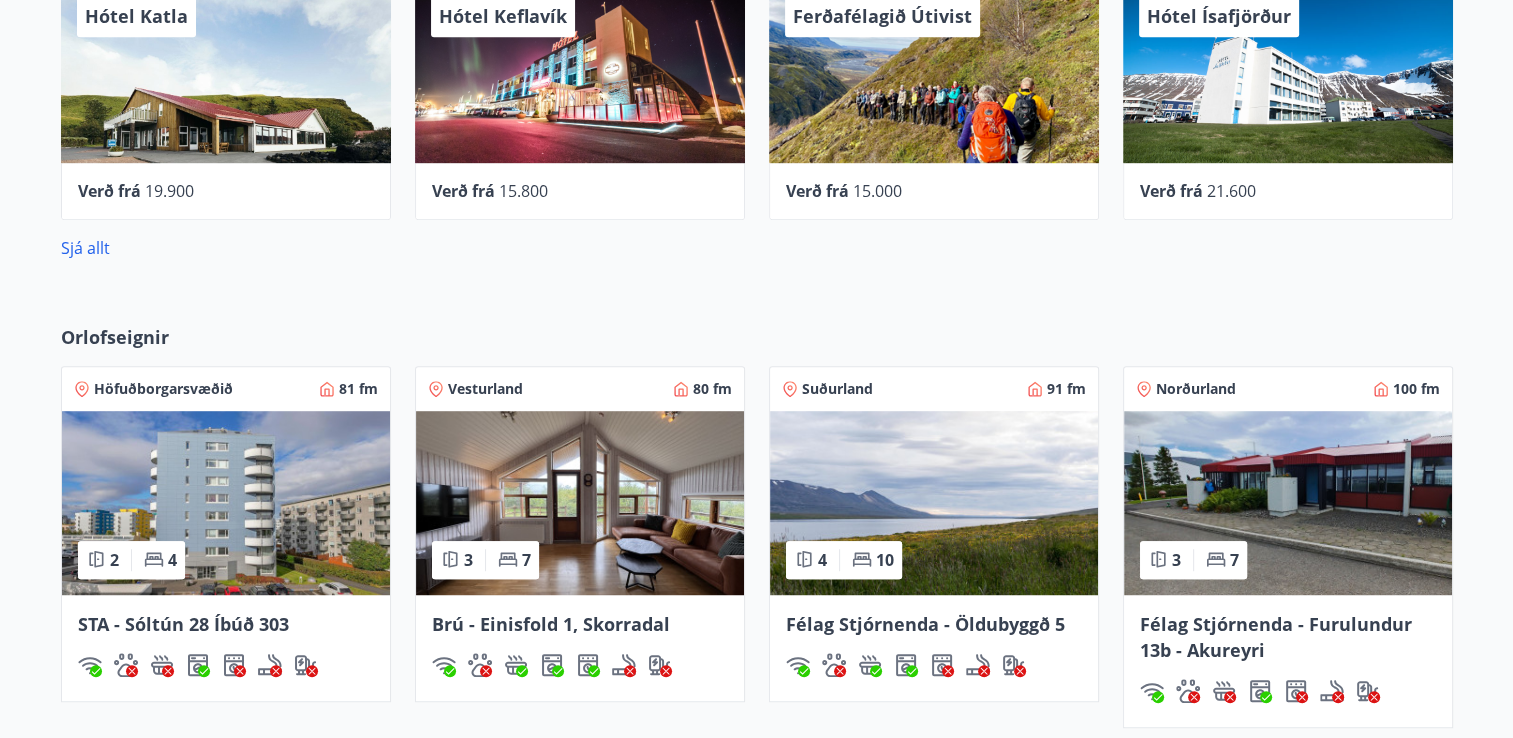 scroll, scrollTop: 1435, scrollLeft: 0, axis: vertical 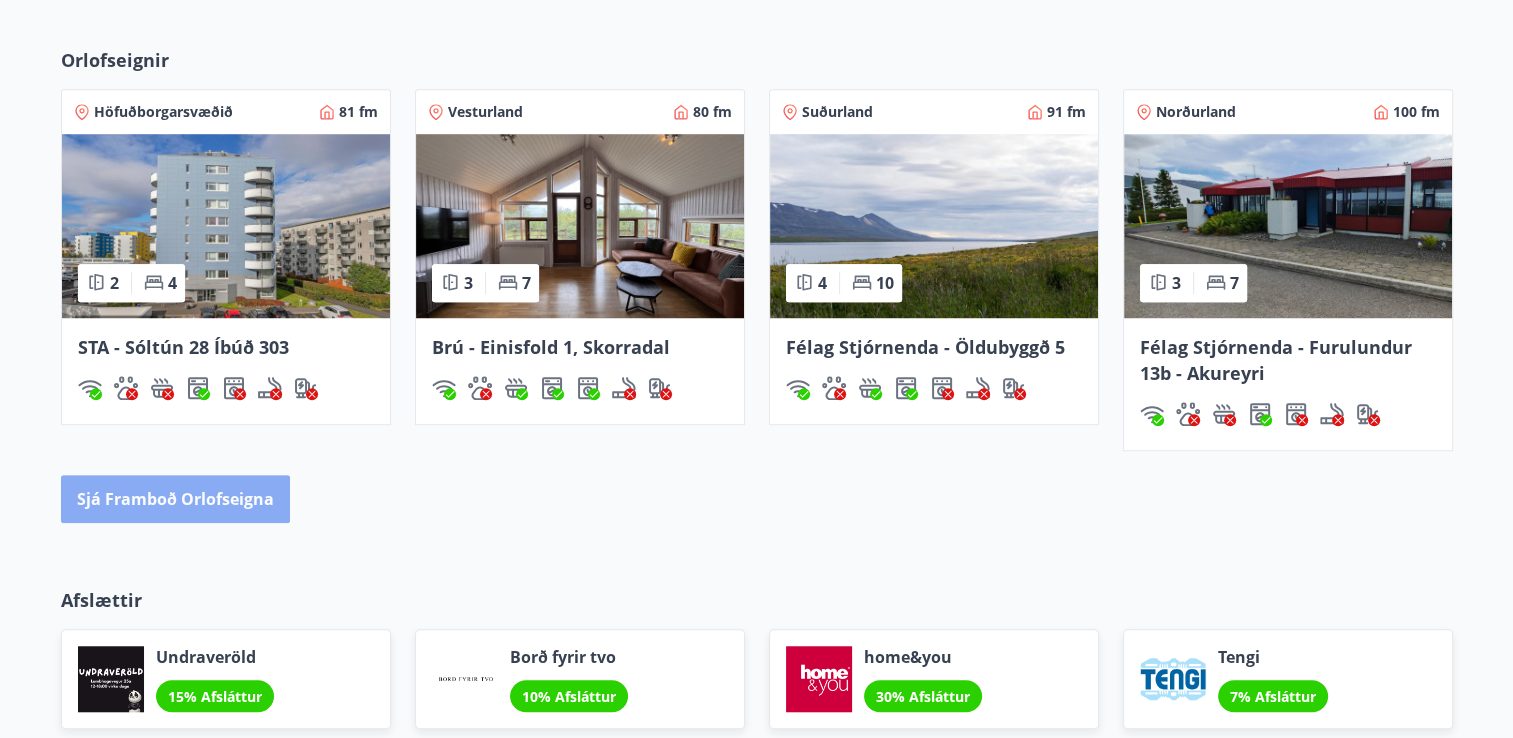 click on "Sjá framboð orlofseigna" at bounding box center [175, 499] 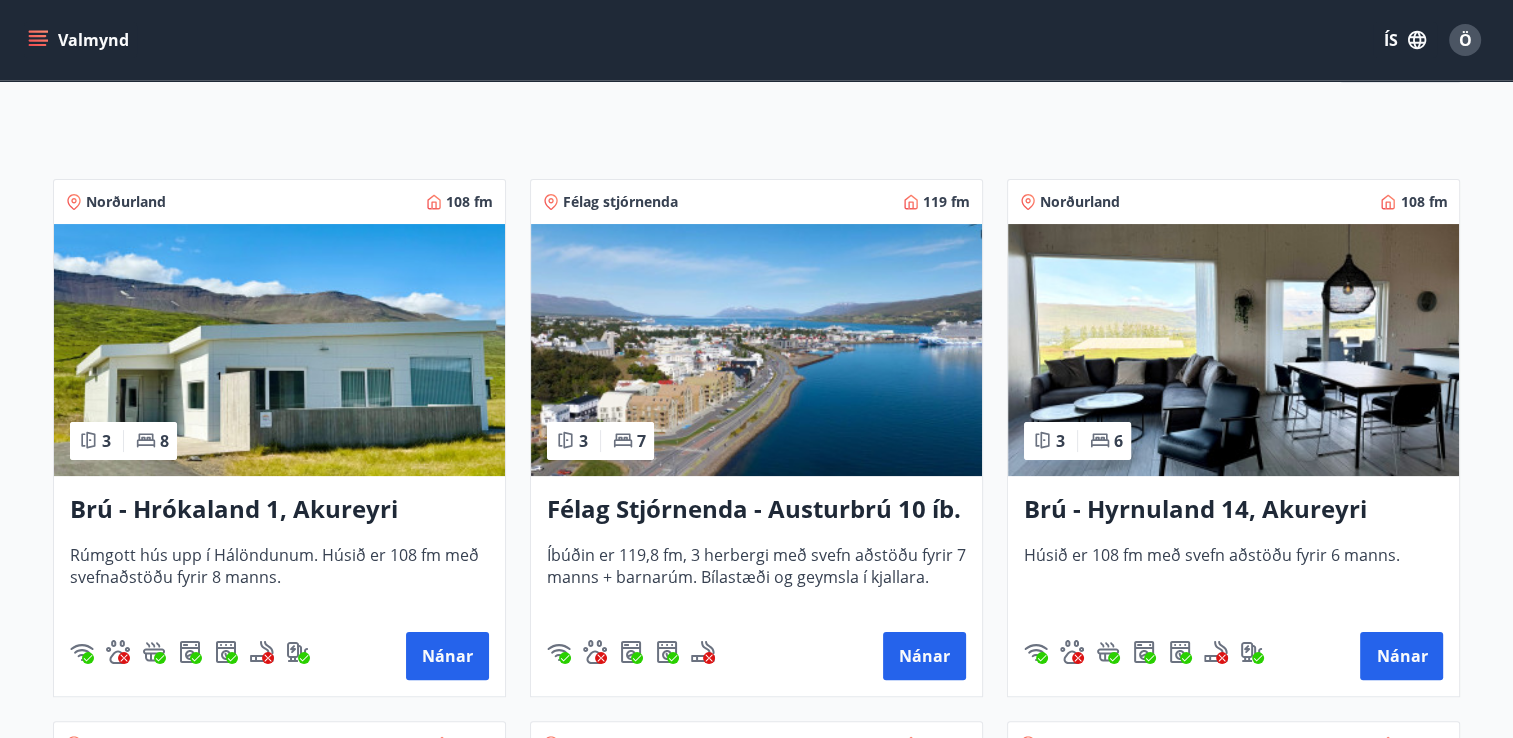 scroll, scrollTop: 0, scrollLeft: 0, axis: both 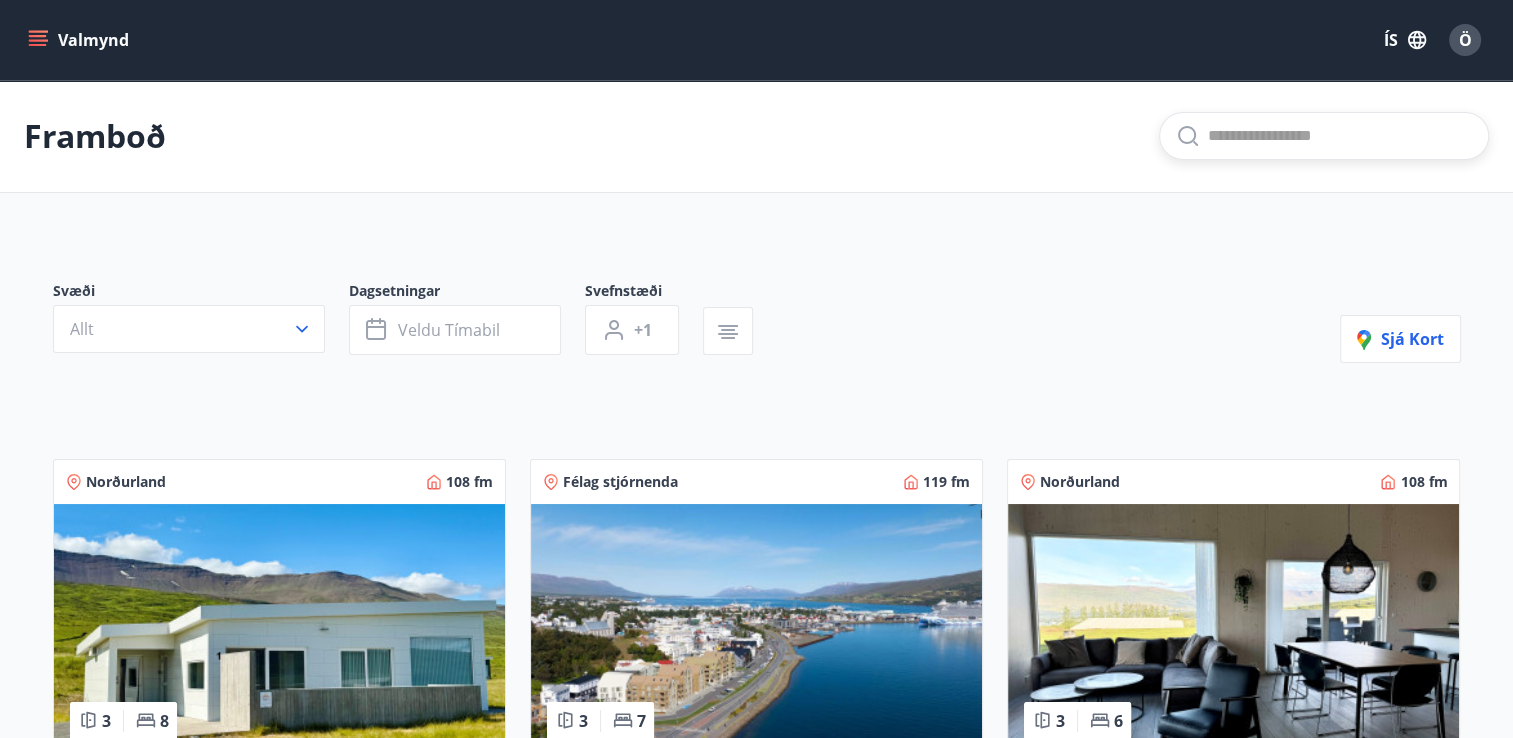 click at bounding box center [1340, 136] 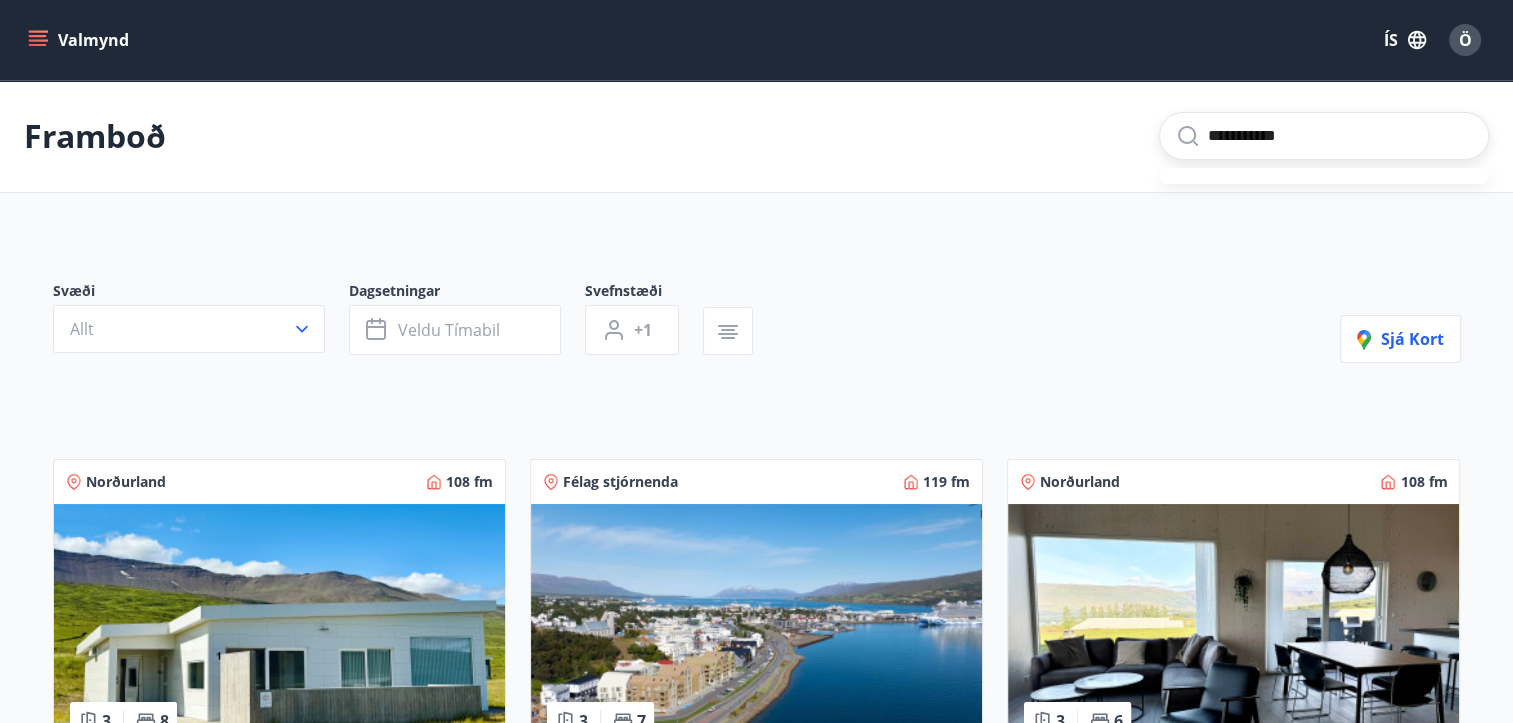 type on "**********" 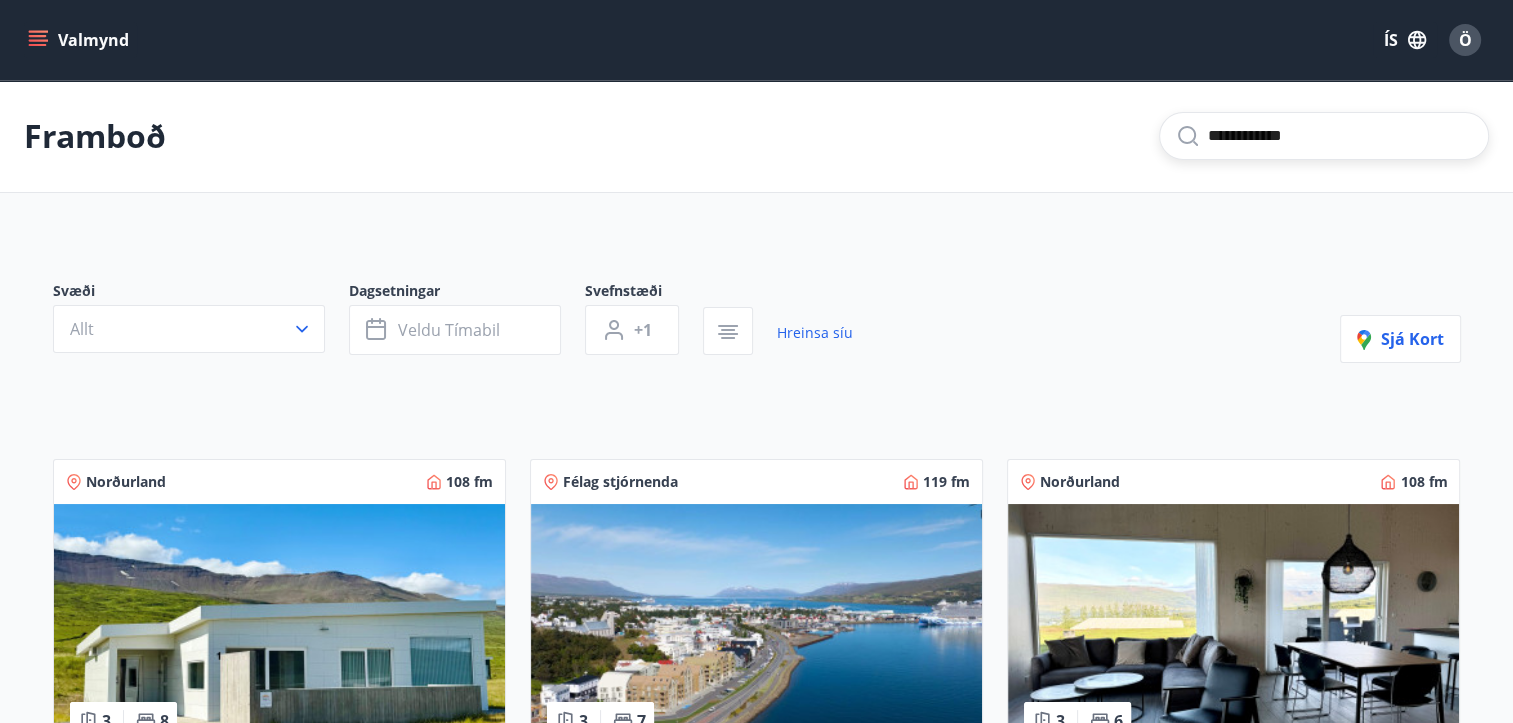 type 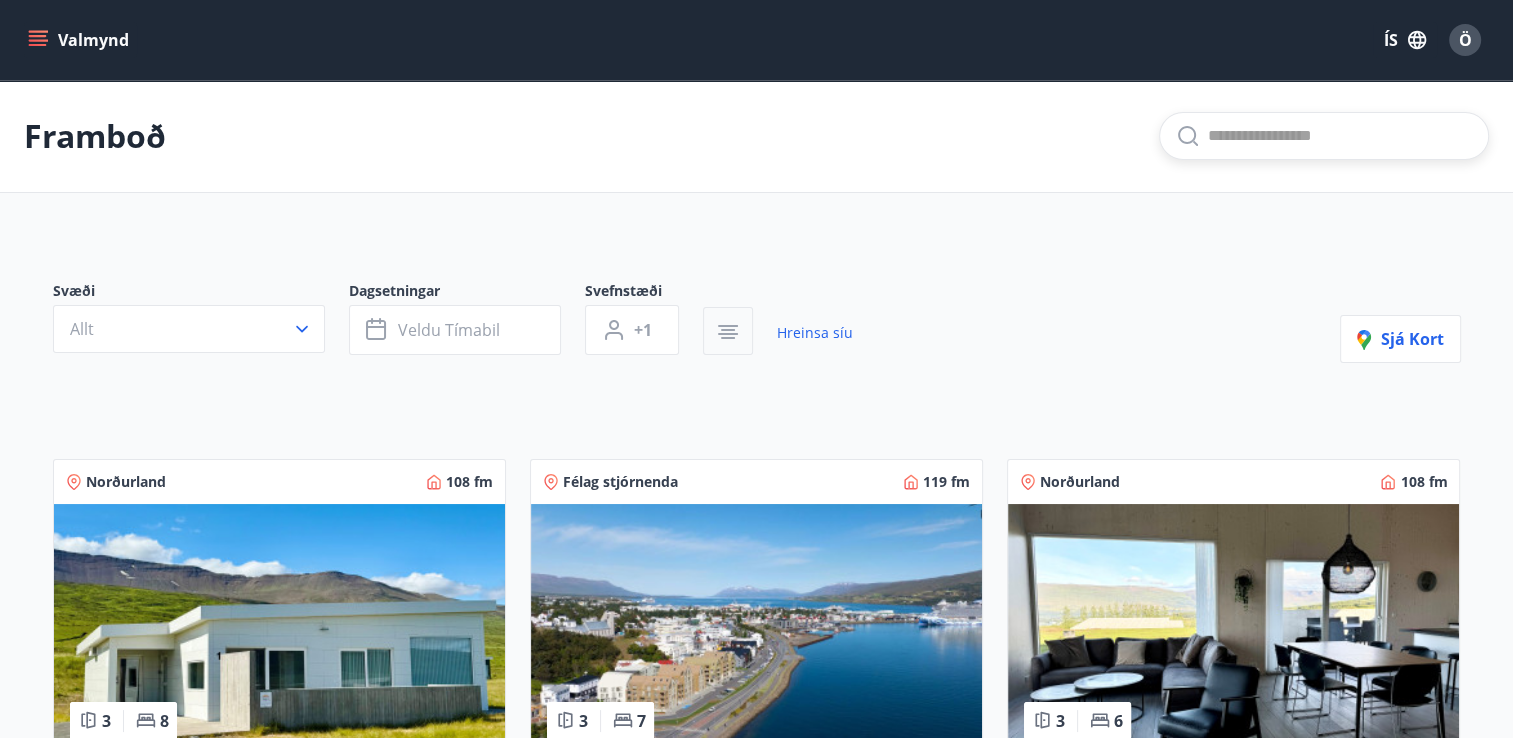 click 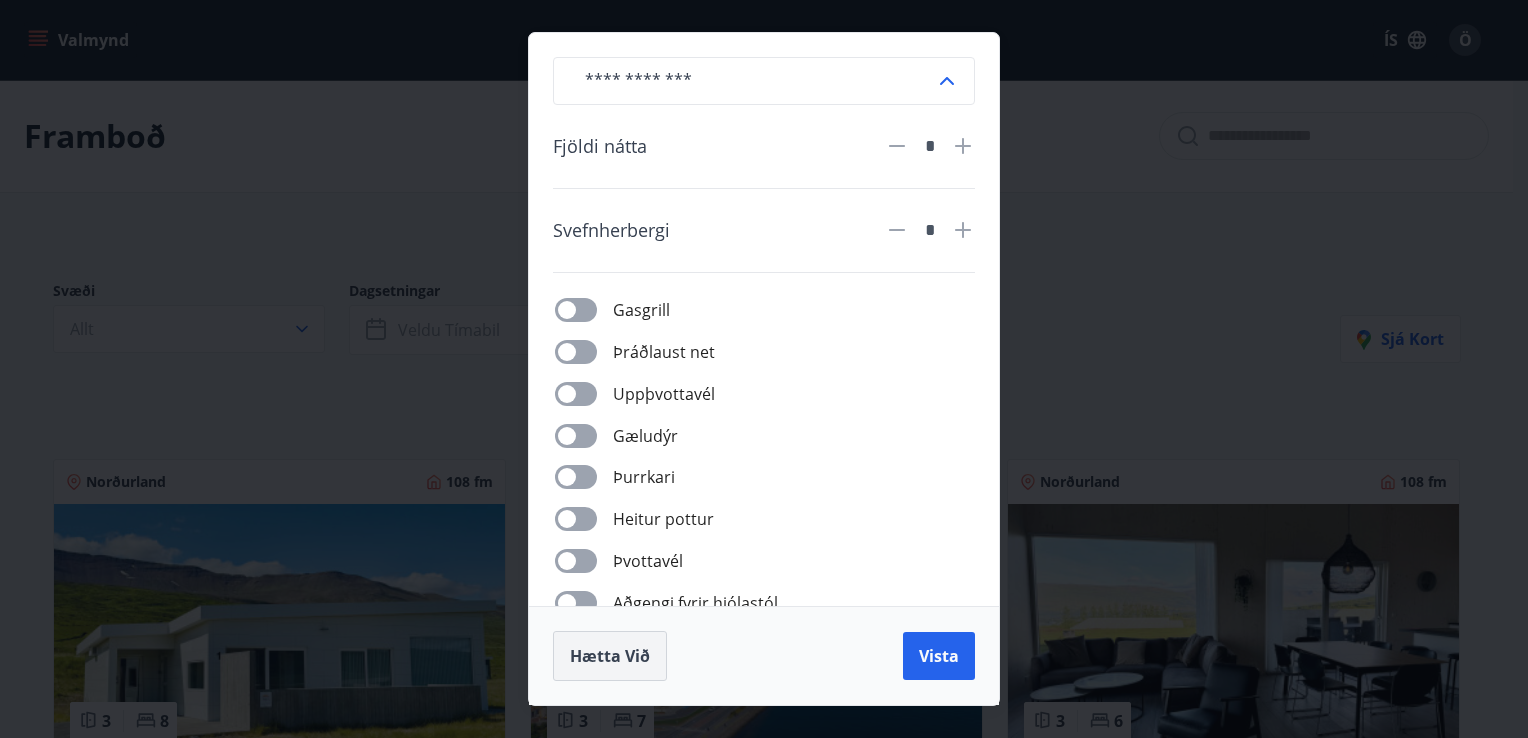 click on "Hætta við" at bounding box center [610, 656] 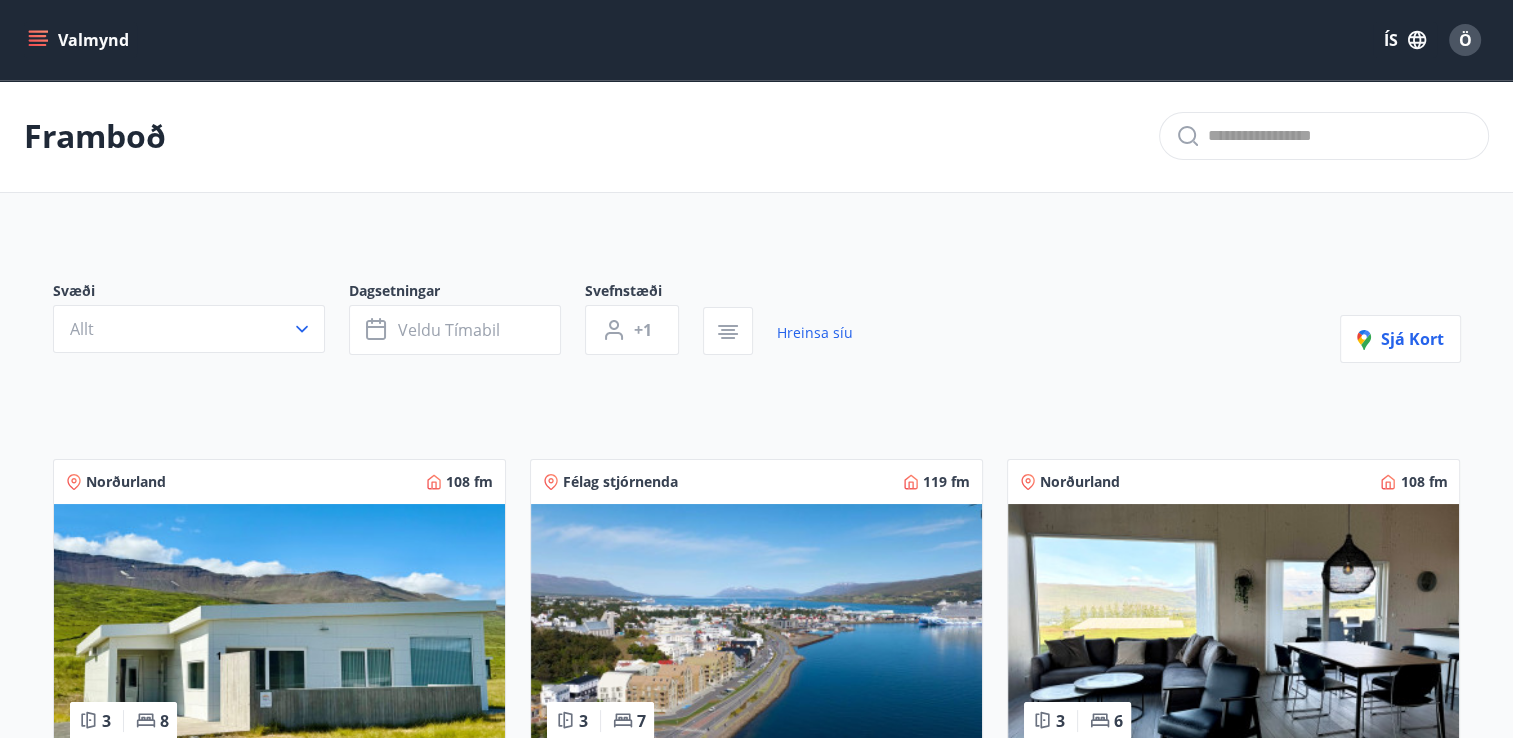click on "Valmynd" at bounding box center [80, 40] 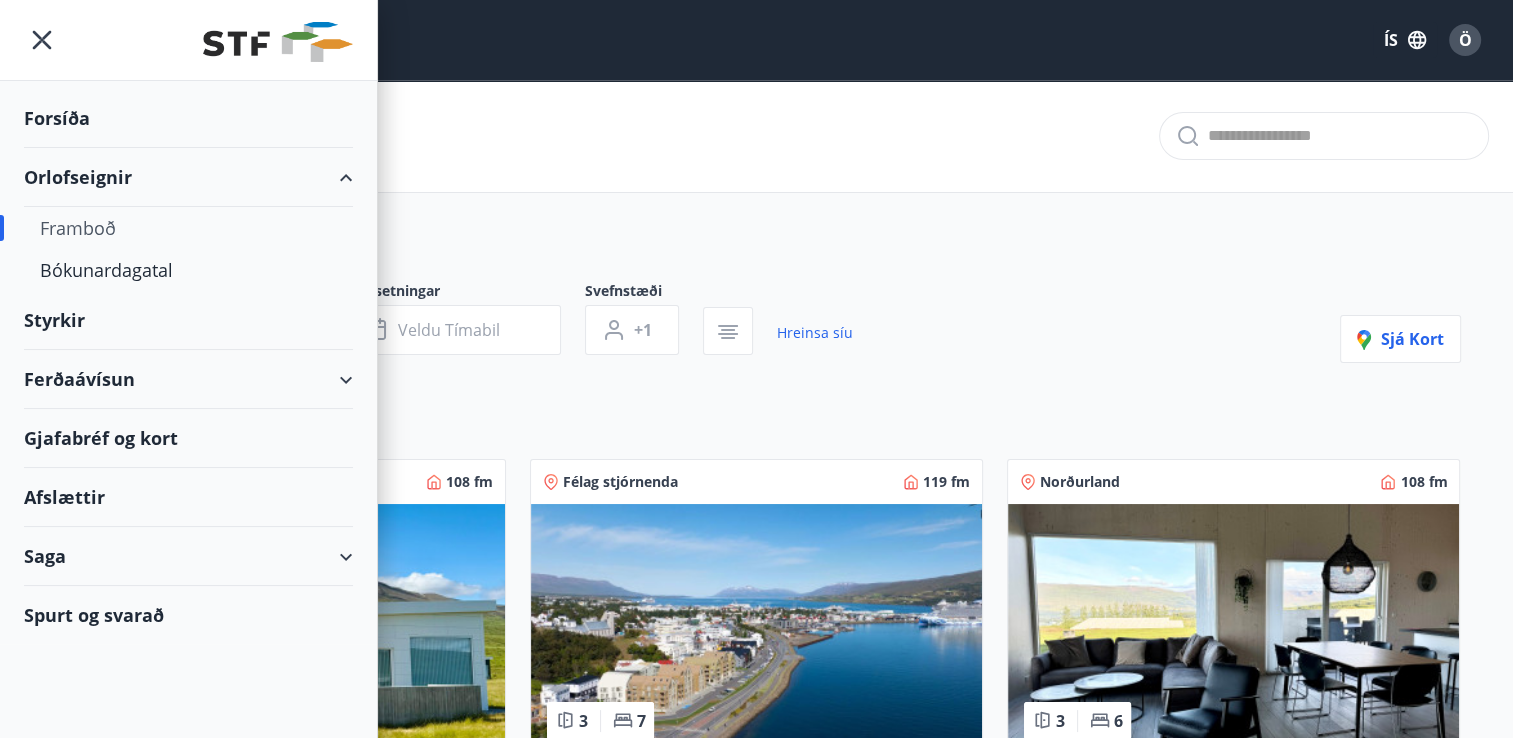 click on "Spurt og svarað" at bounding box center [188, 615] 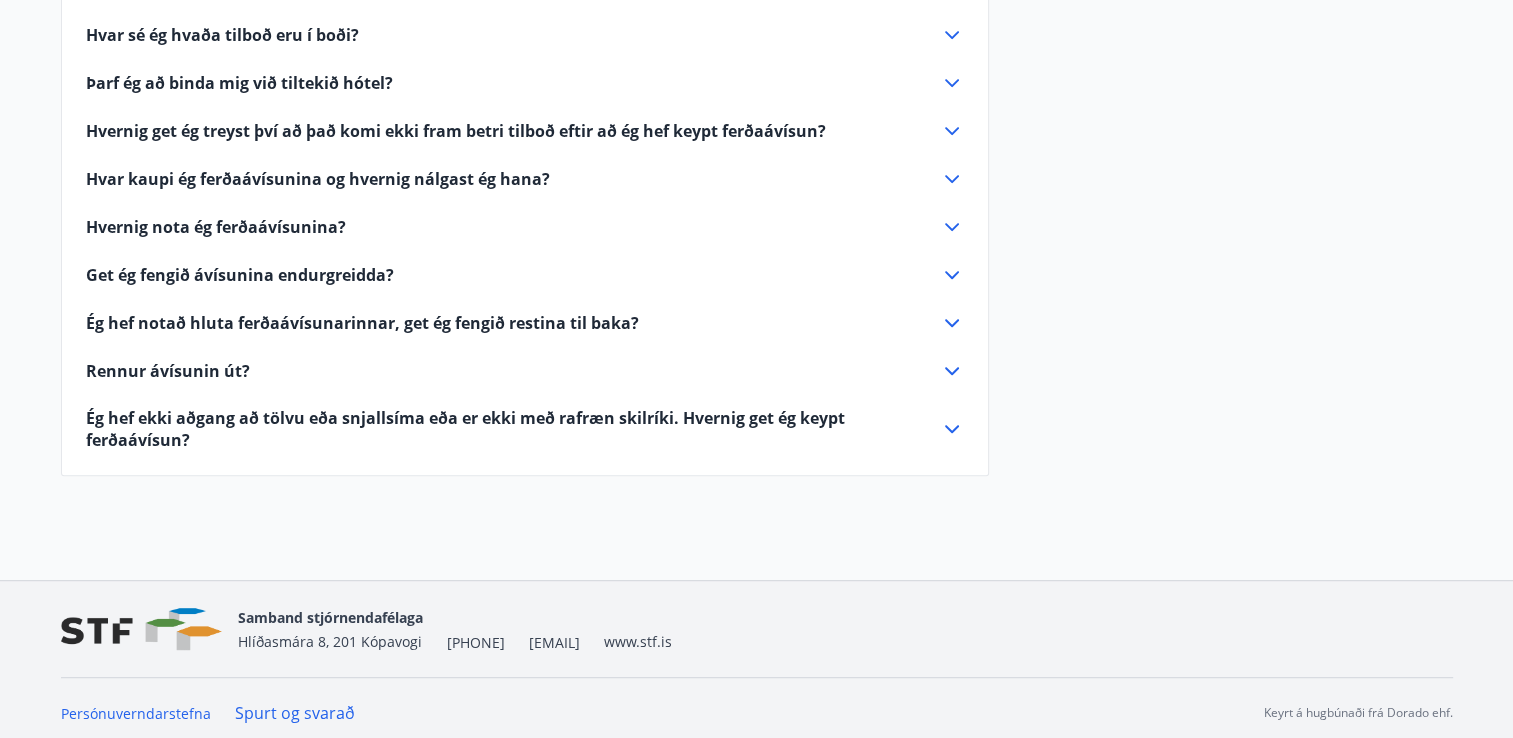 scroll, scrollTop: 1000, scrollLeft: 0, axis: vertical 